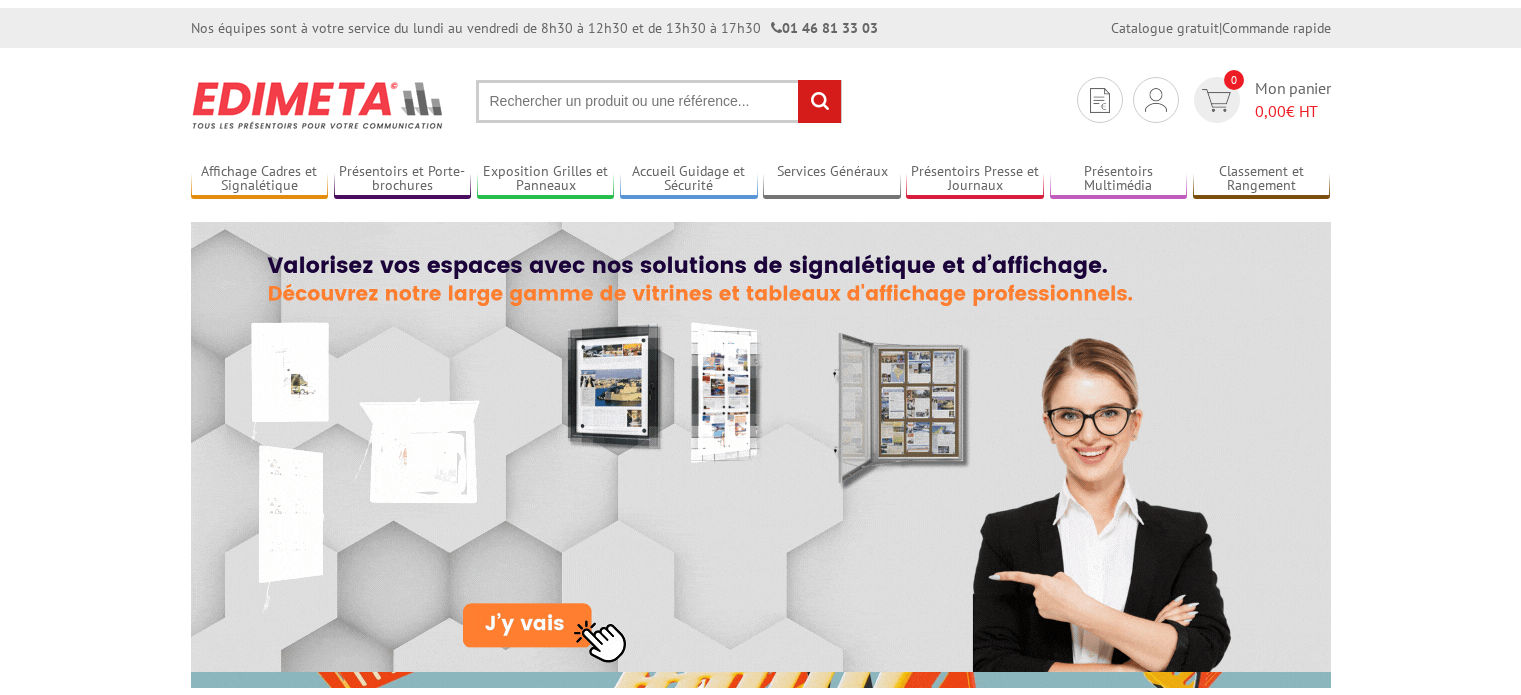 scroll, scrollTop: 0, scrollLeft: 0, axis: both 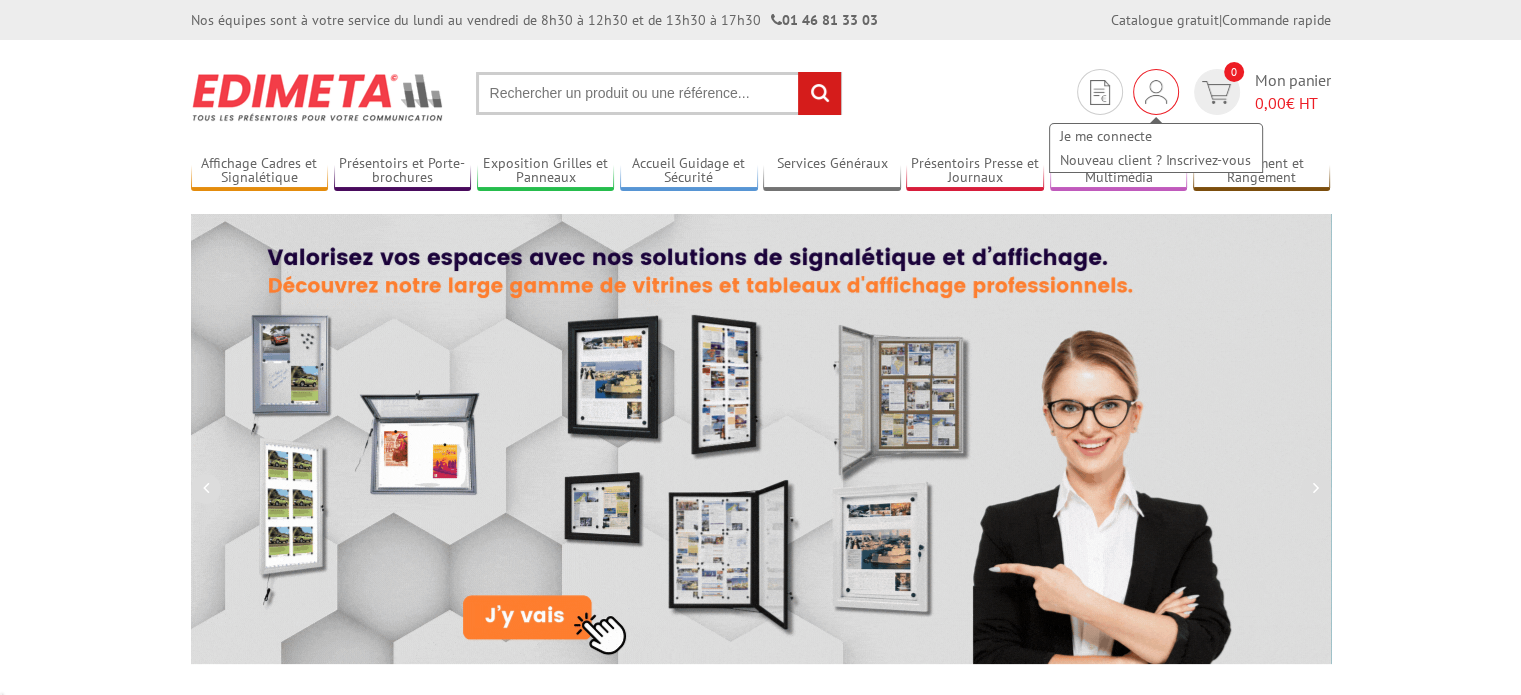 click at bounding box center [1156, 92] 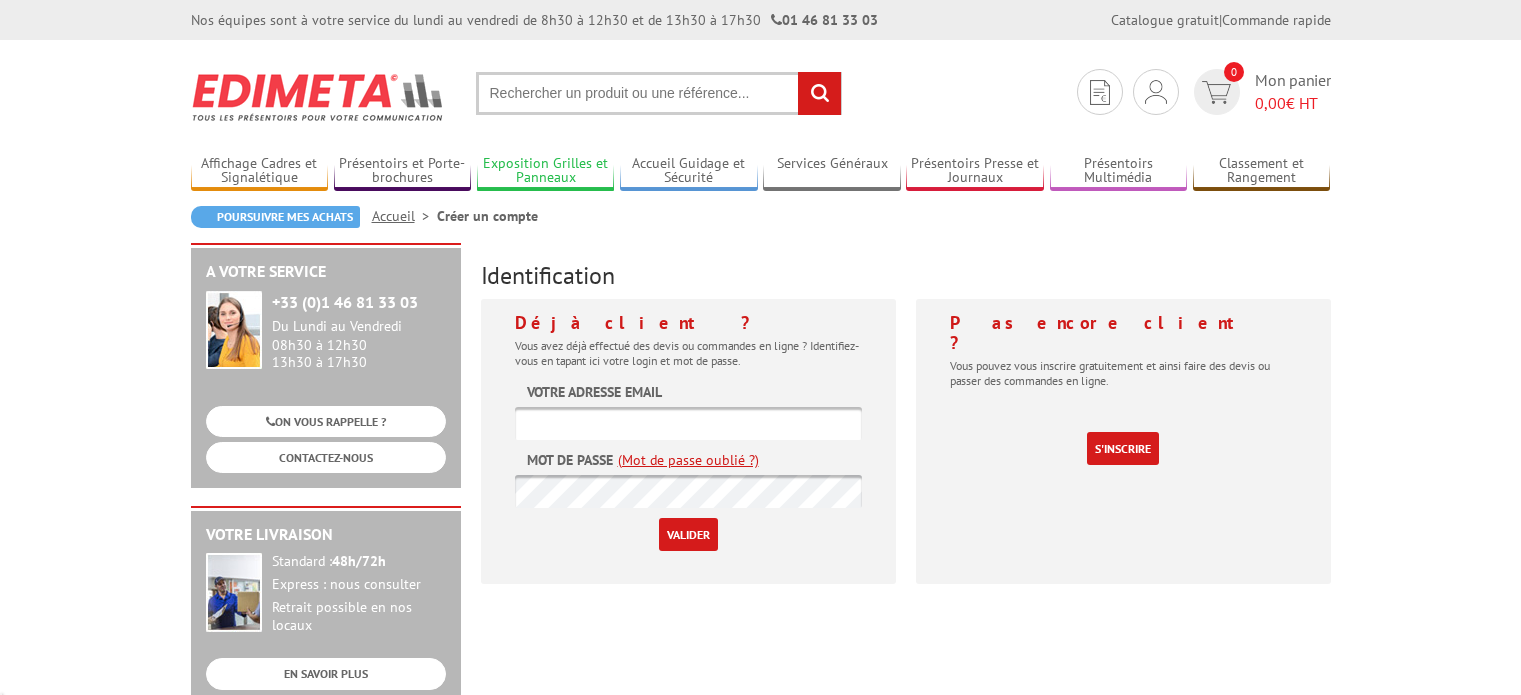 scroll, scrollTop: 0, scrollLeft: 0, axis: both 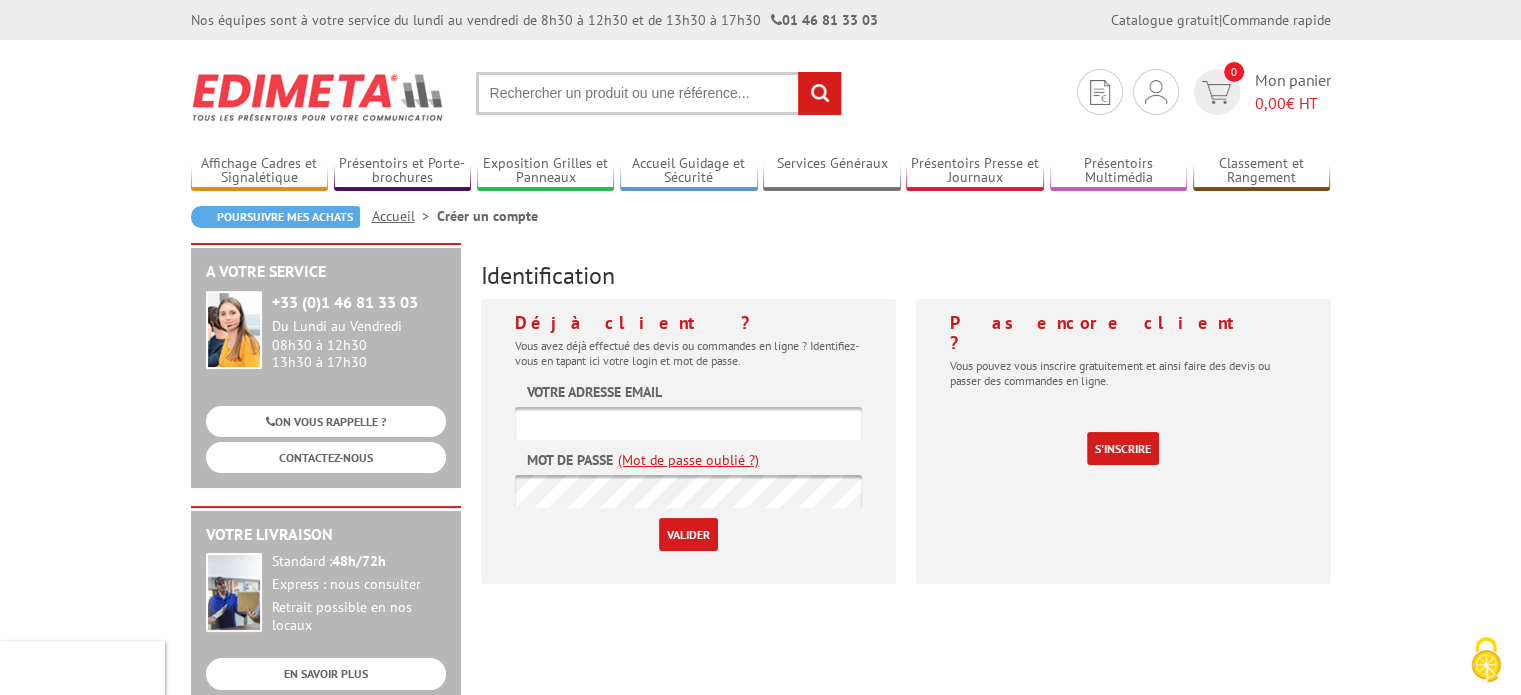 type on "[EMAIL]" 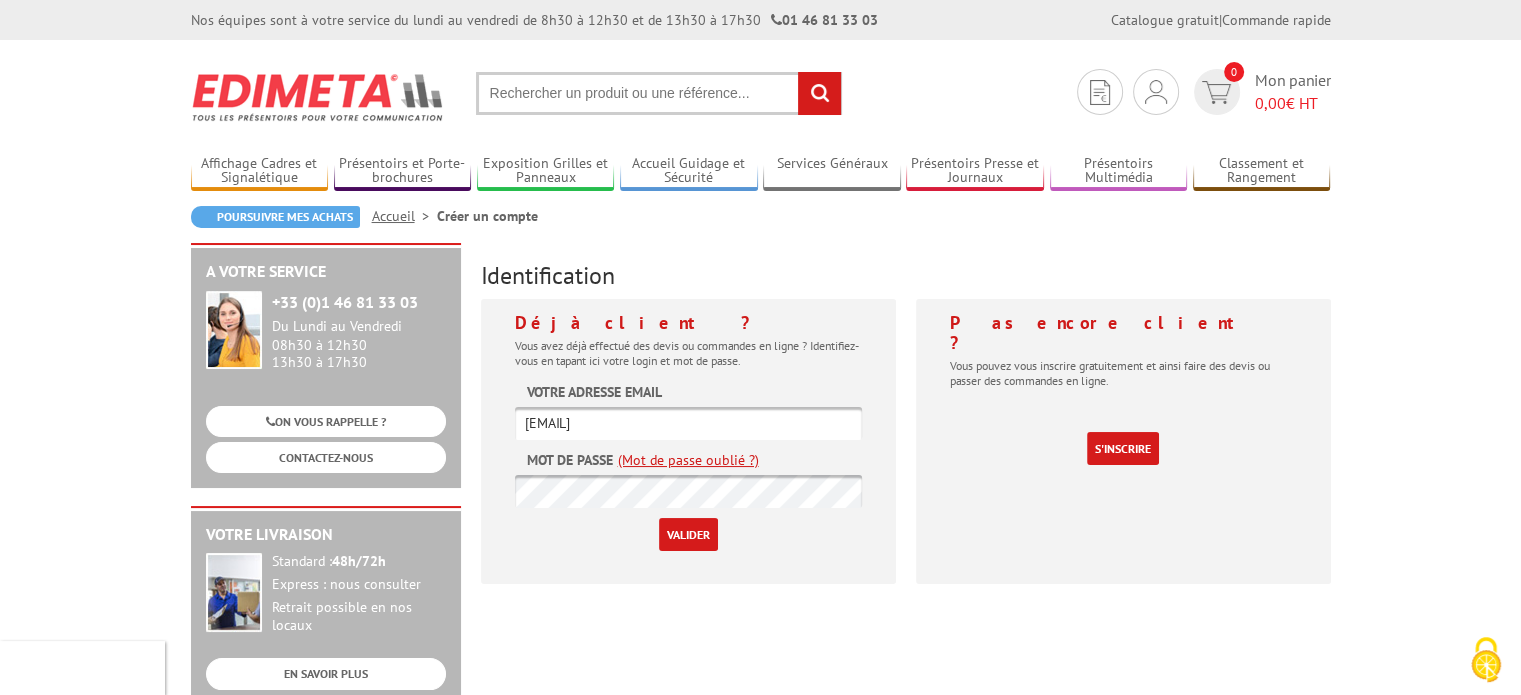 click on "Valider" at bounding box center [688, 534] 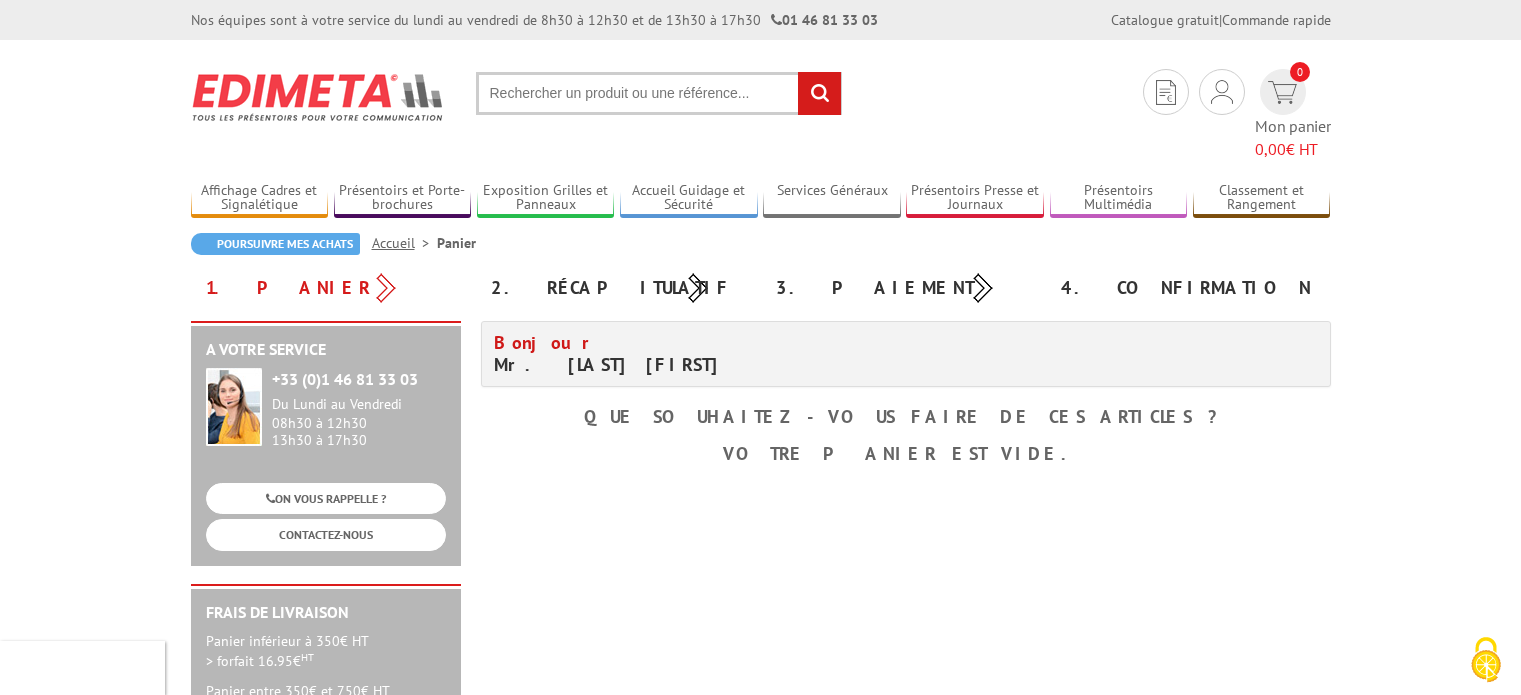 scroll, scrollTop: 0, scrollLeft: 0, axis: both 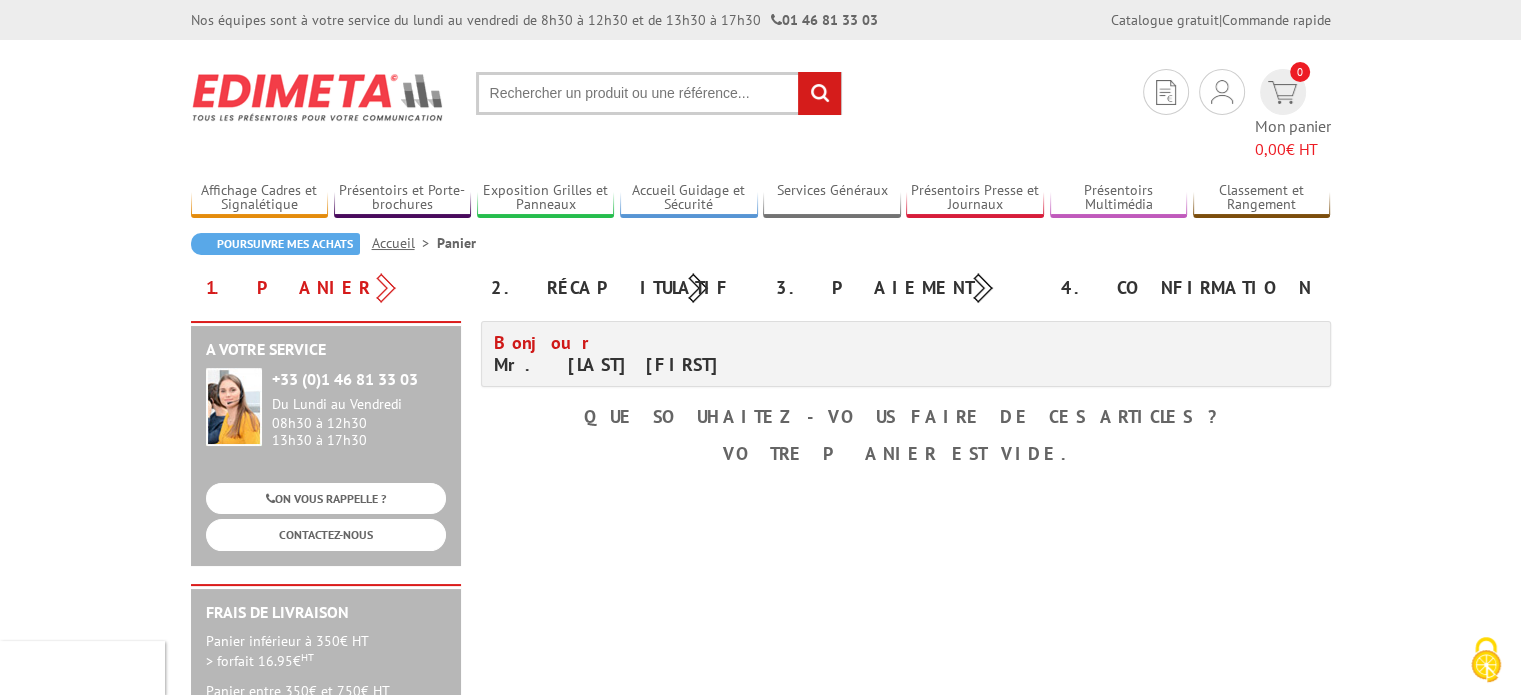 click at bounding box center [659, 93] 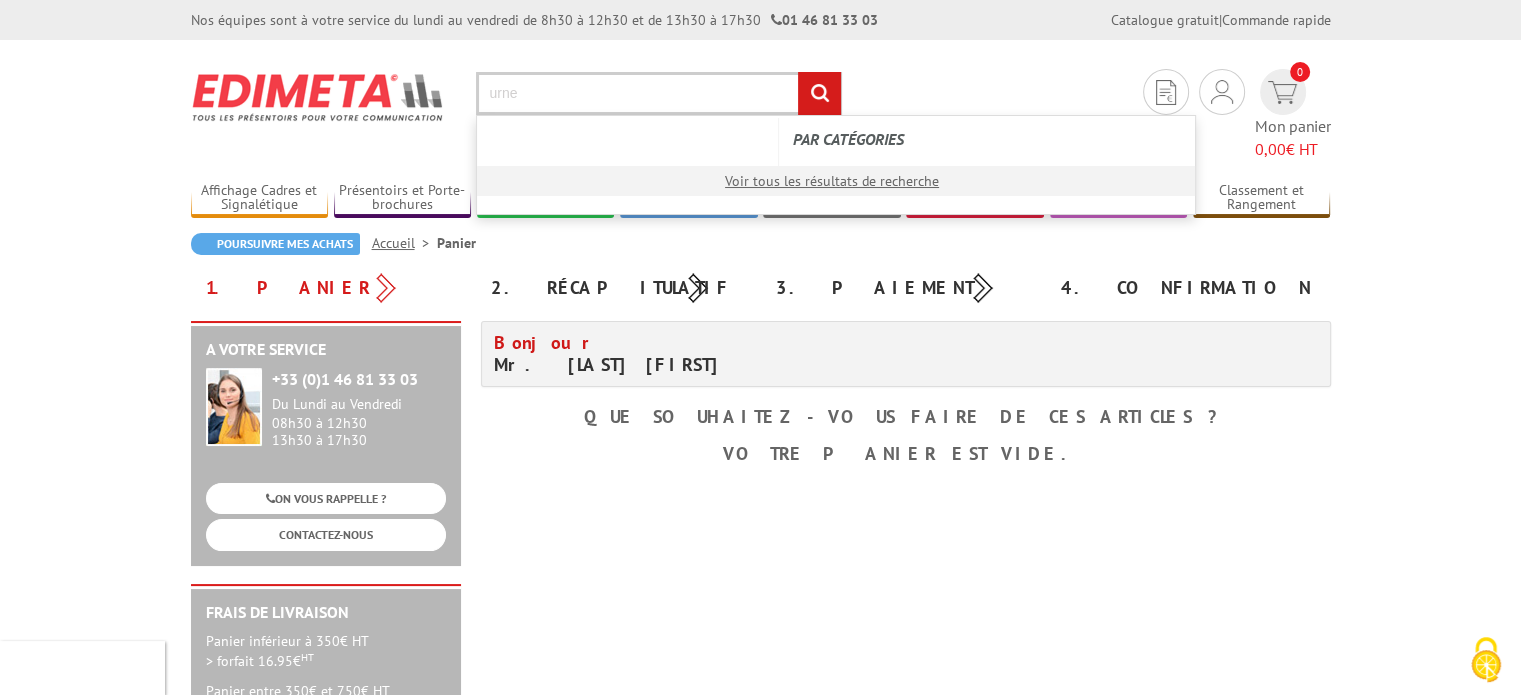 type on "urne" 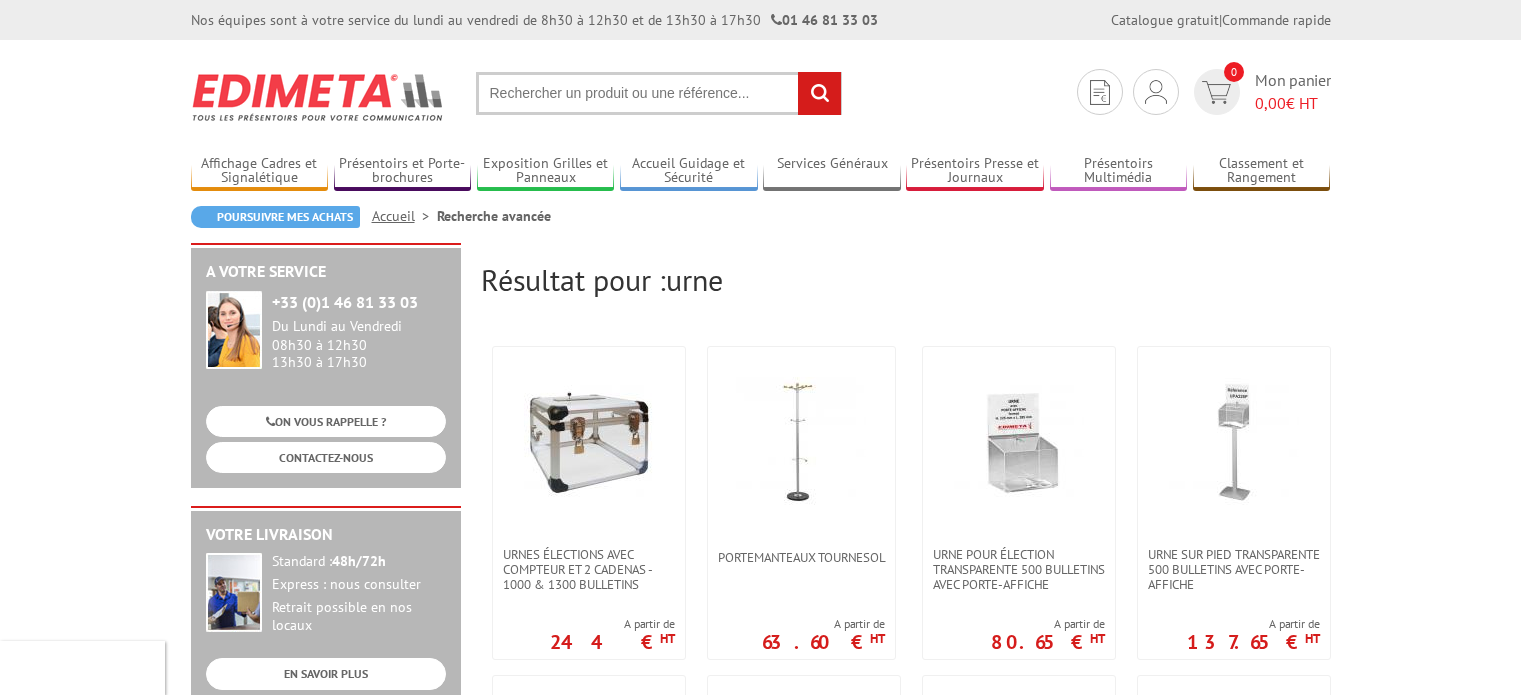 scroll, scrollTop: 0, scrollLeft: 0, axis: both 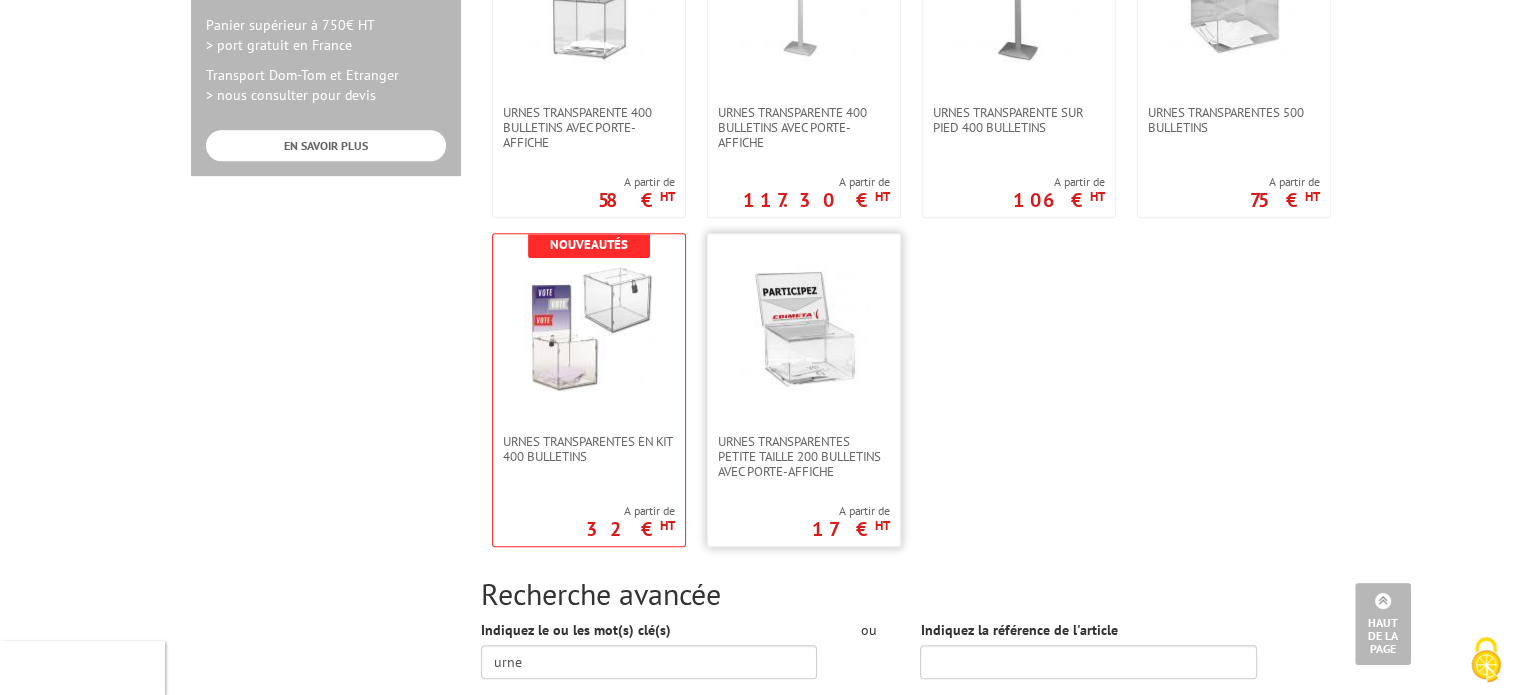 click at bounding box center [804, 329] 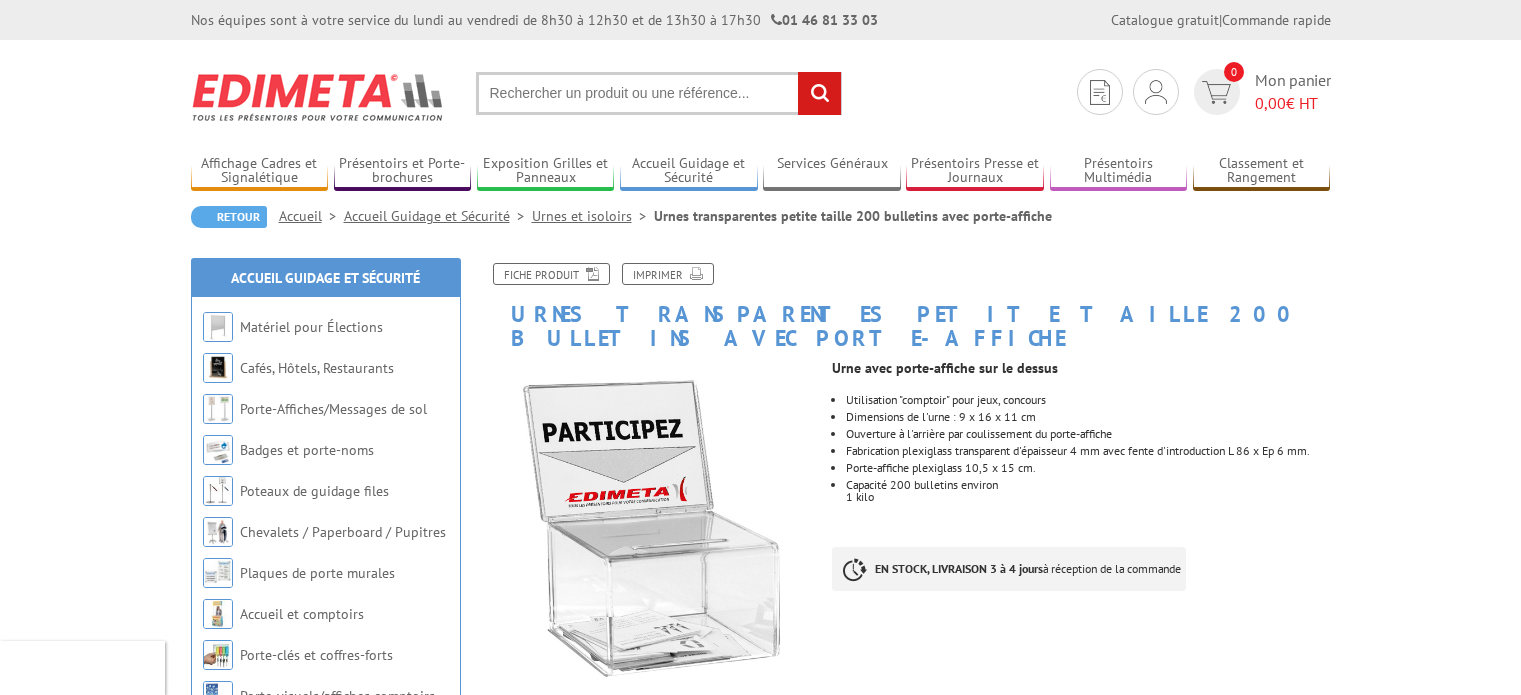 scroll, scrollTop: 0, scrollLeft: 0, axis: both 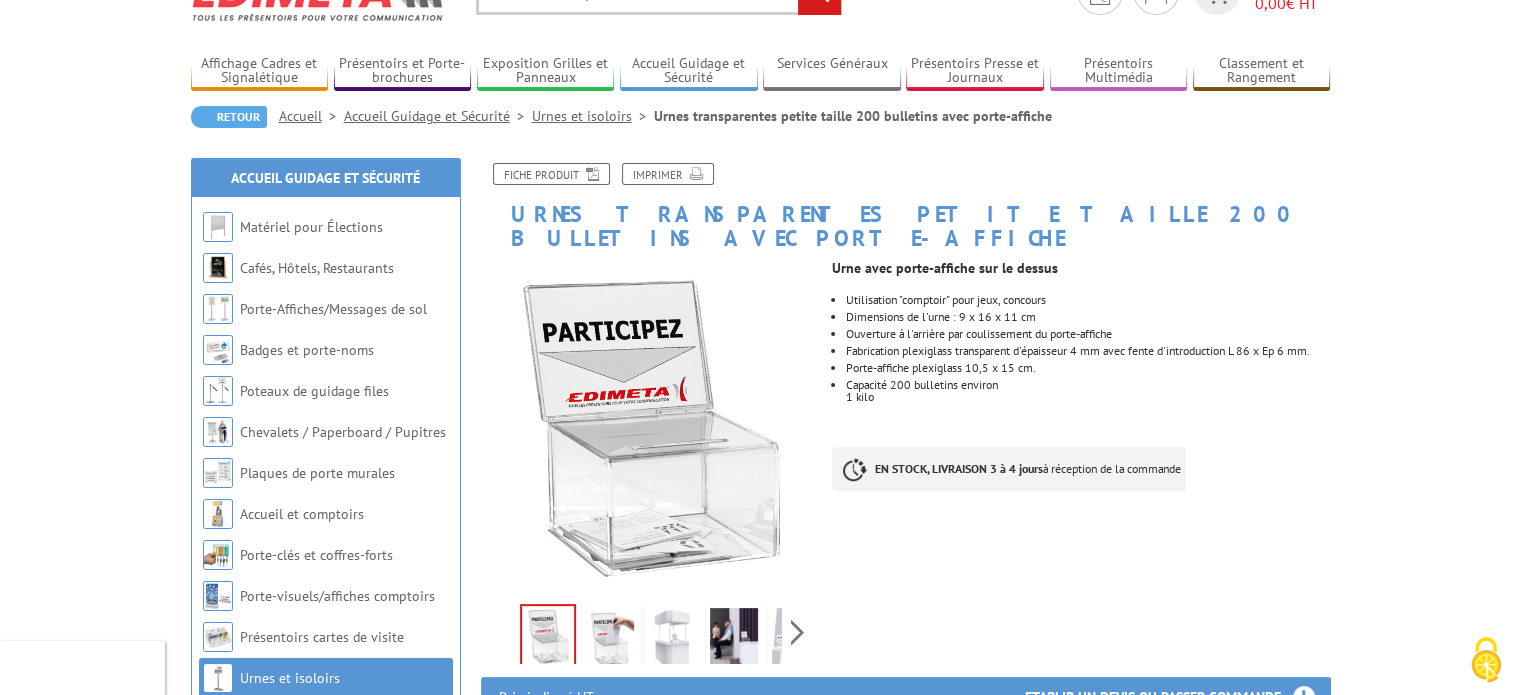 click at bounding box center [672, 639] 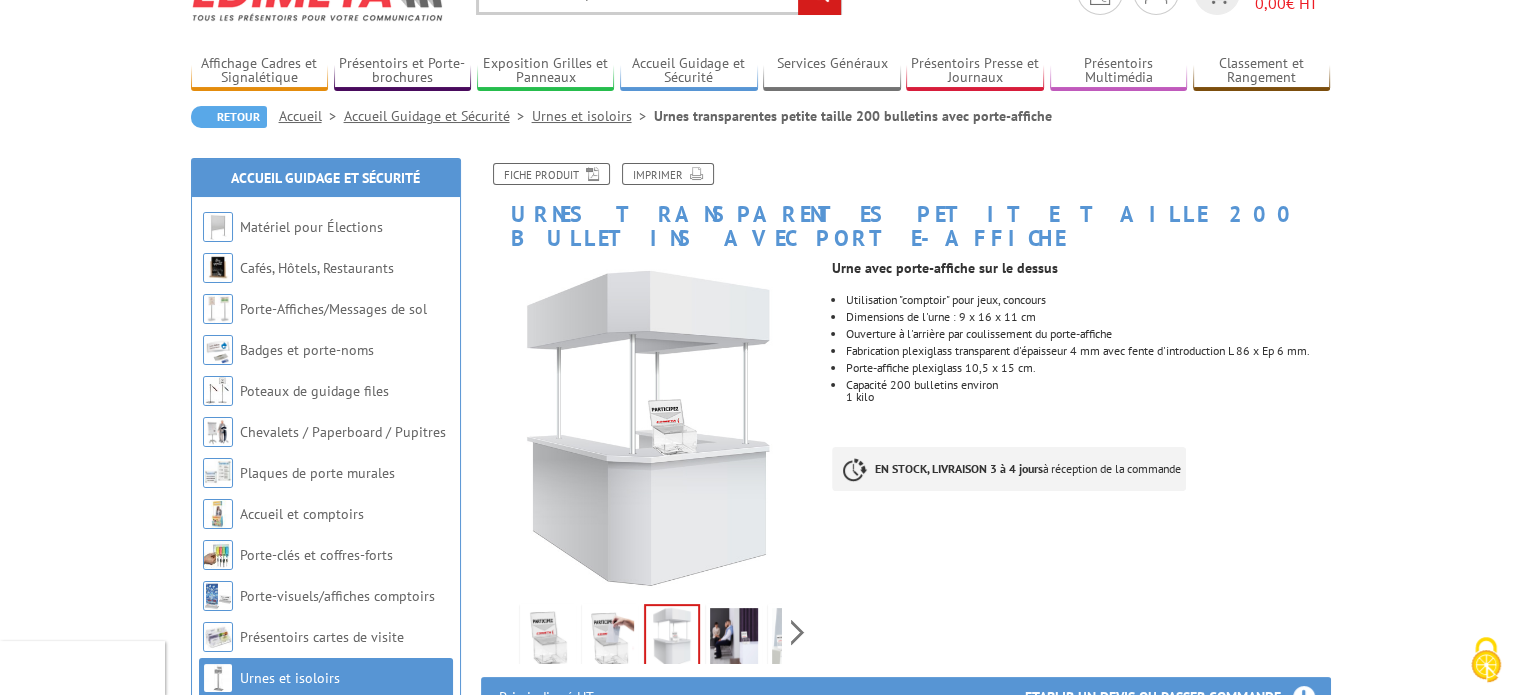 click at bounding box center [610, 639] 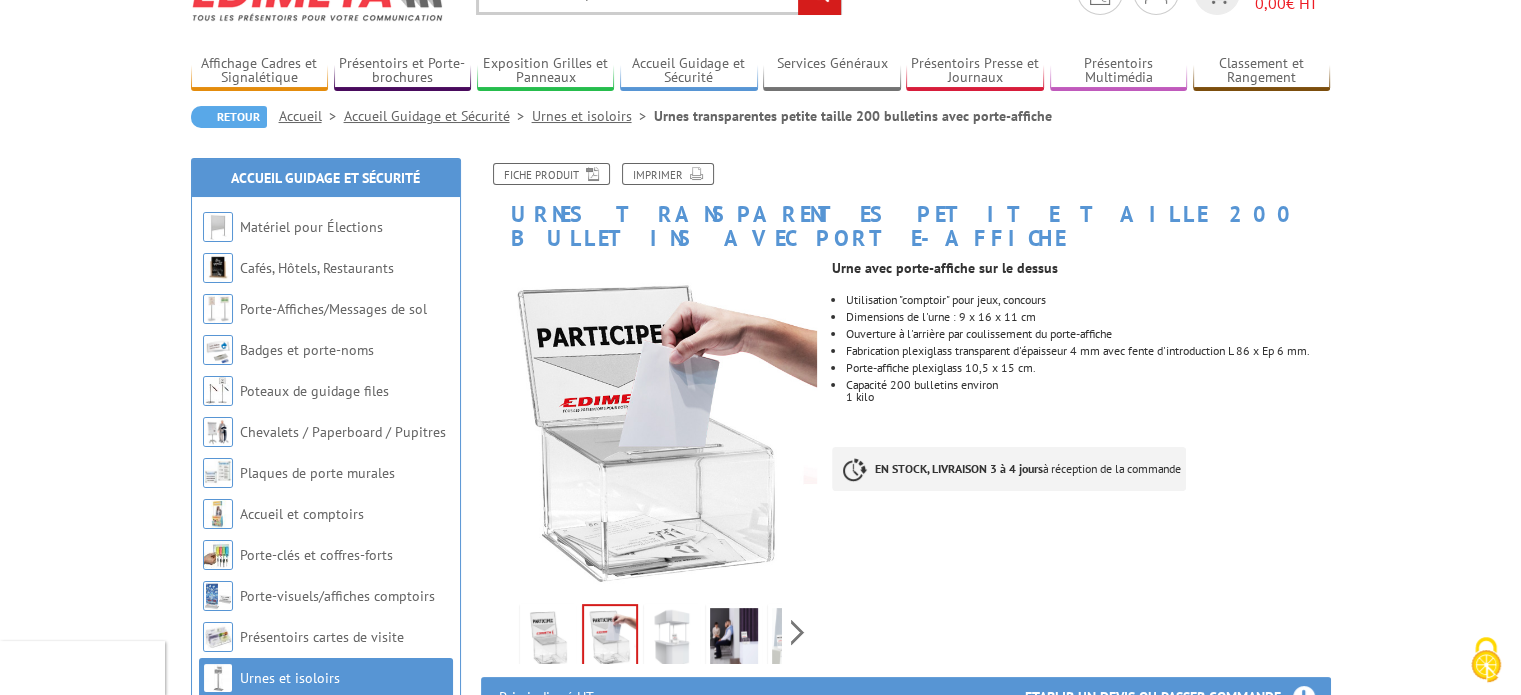 click at bounding box center [734, 639] 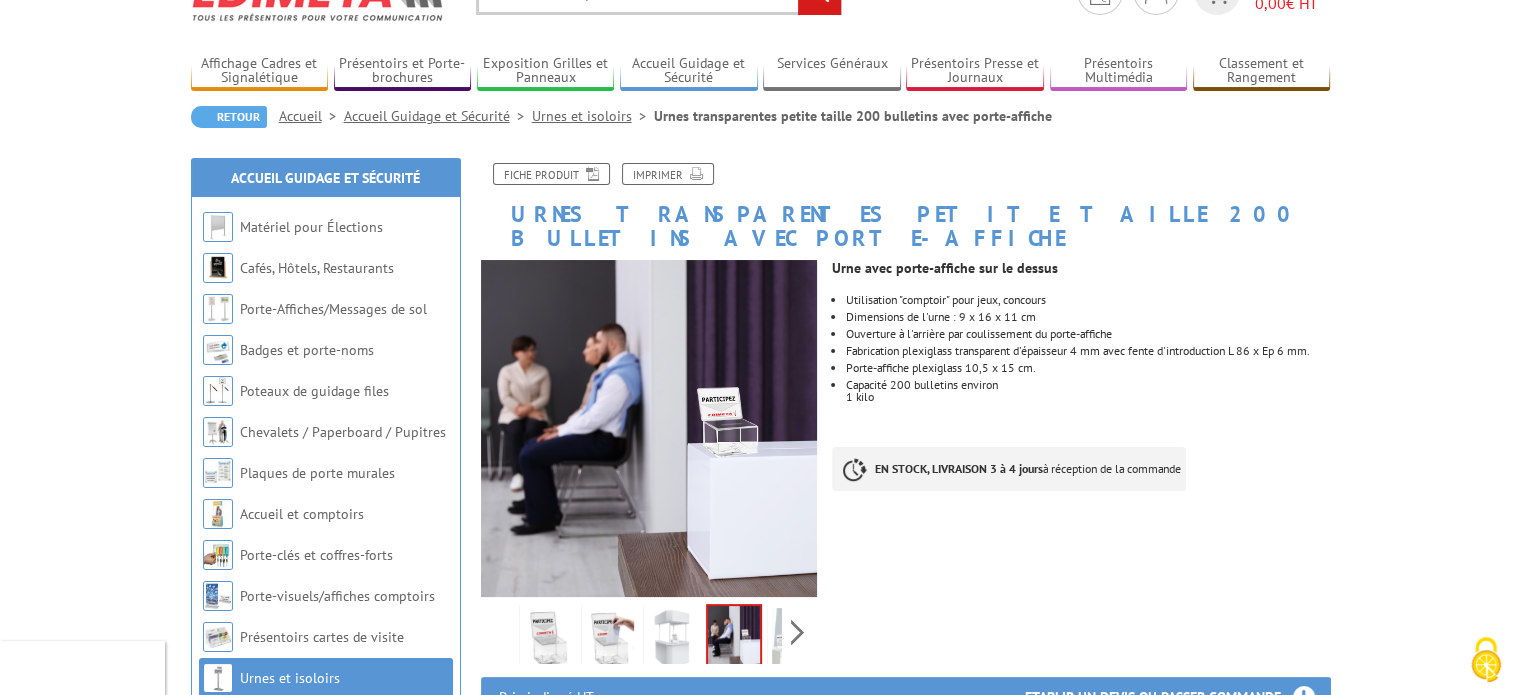 click at bounding box center [796, 639] 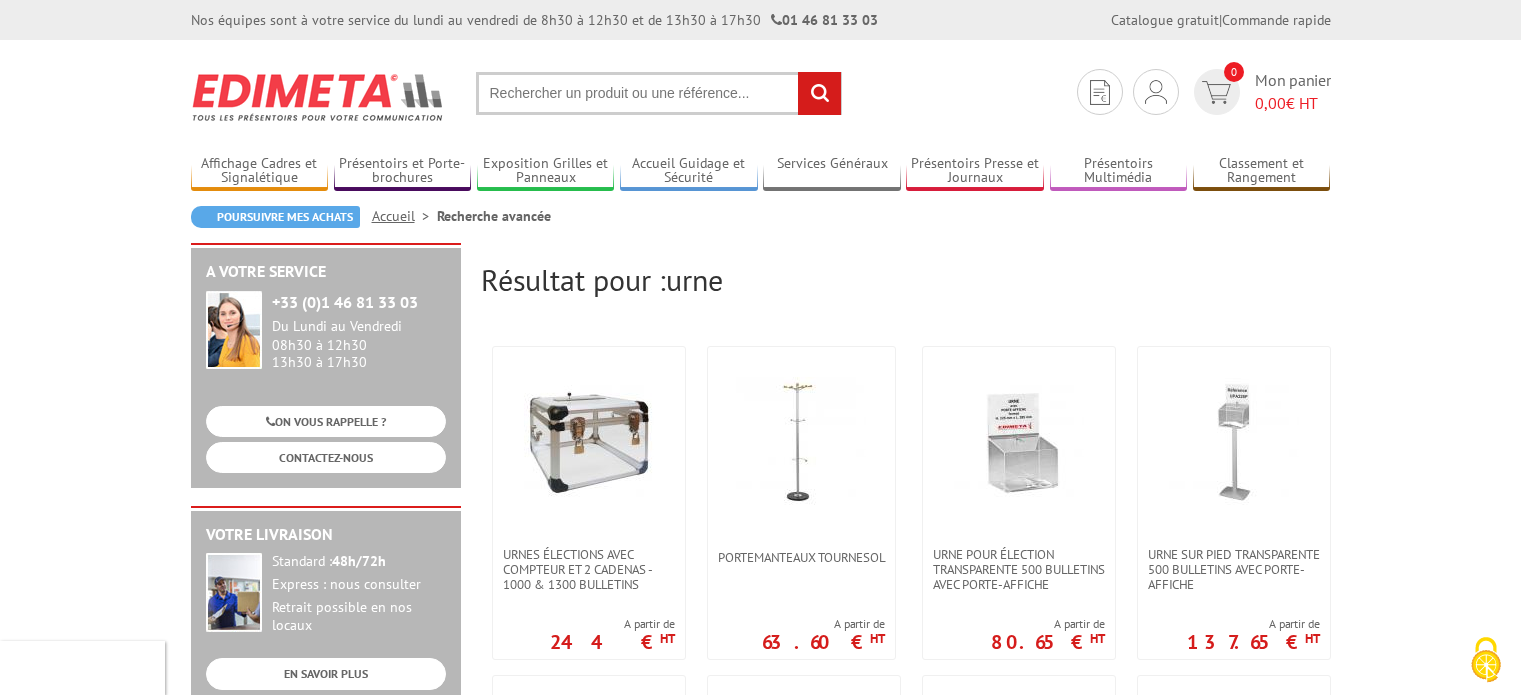 scroll, scrollTop: 1100, scrollLeft: 0, axis: vertical 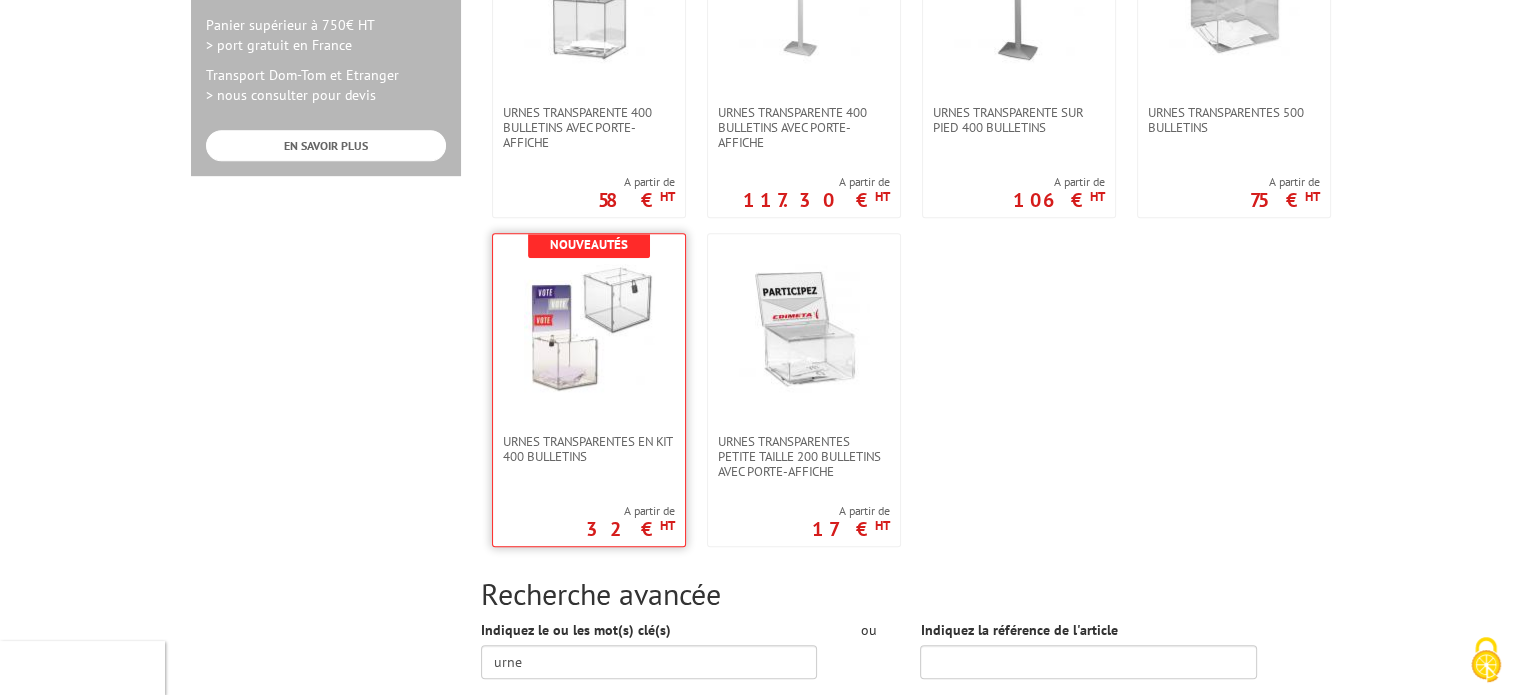 click at bounding box center (589, 329) 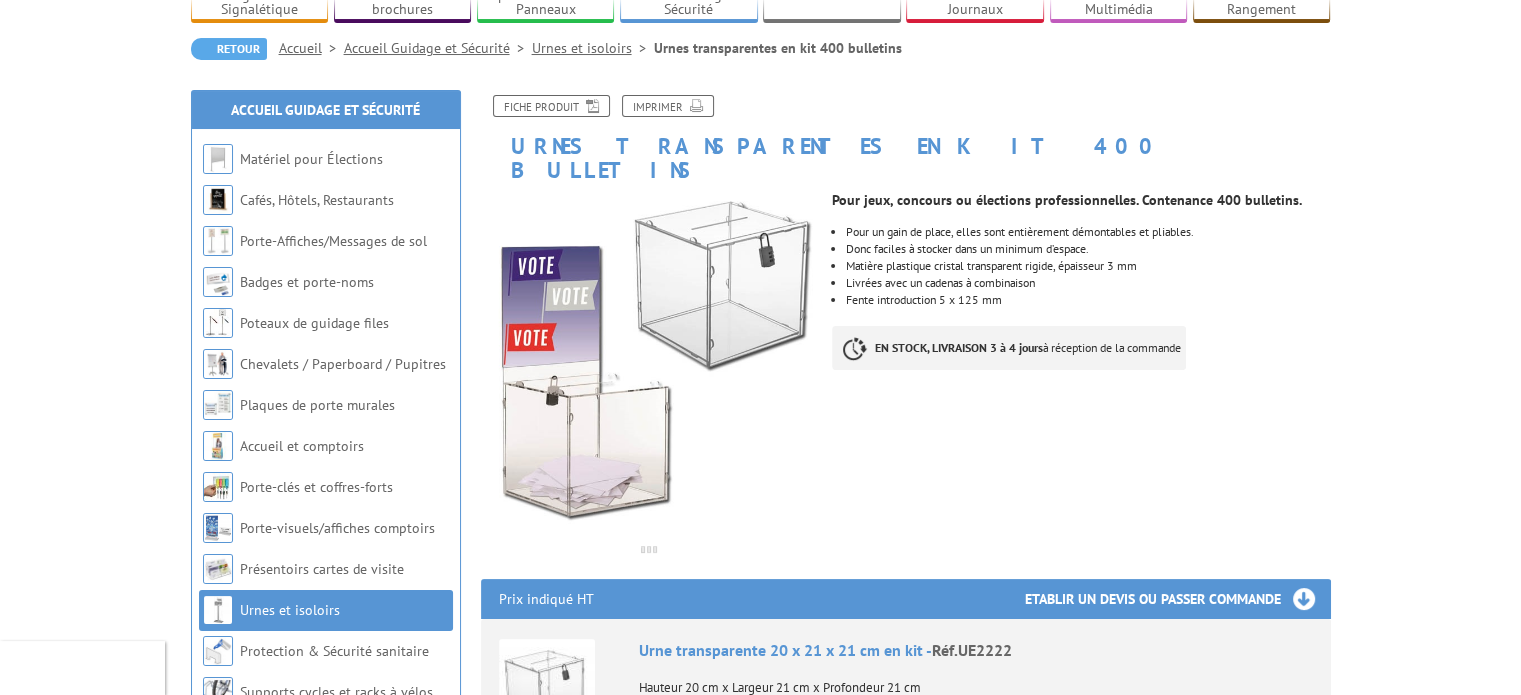 scroll, scrollTop: 200, scrollLeft: 0, axis: vertical 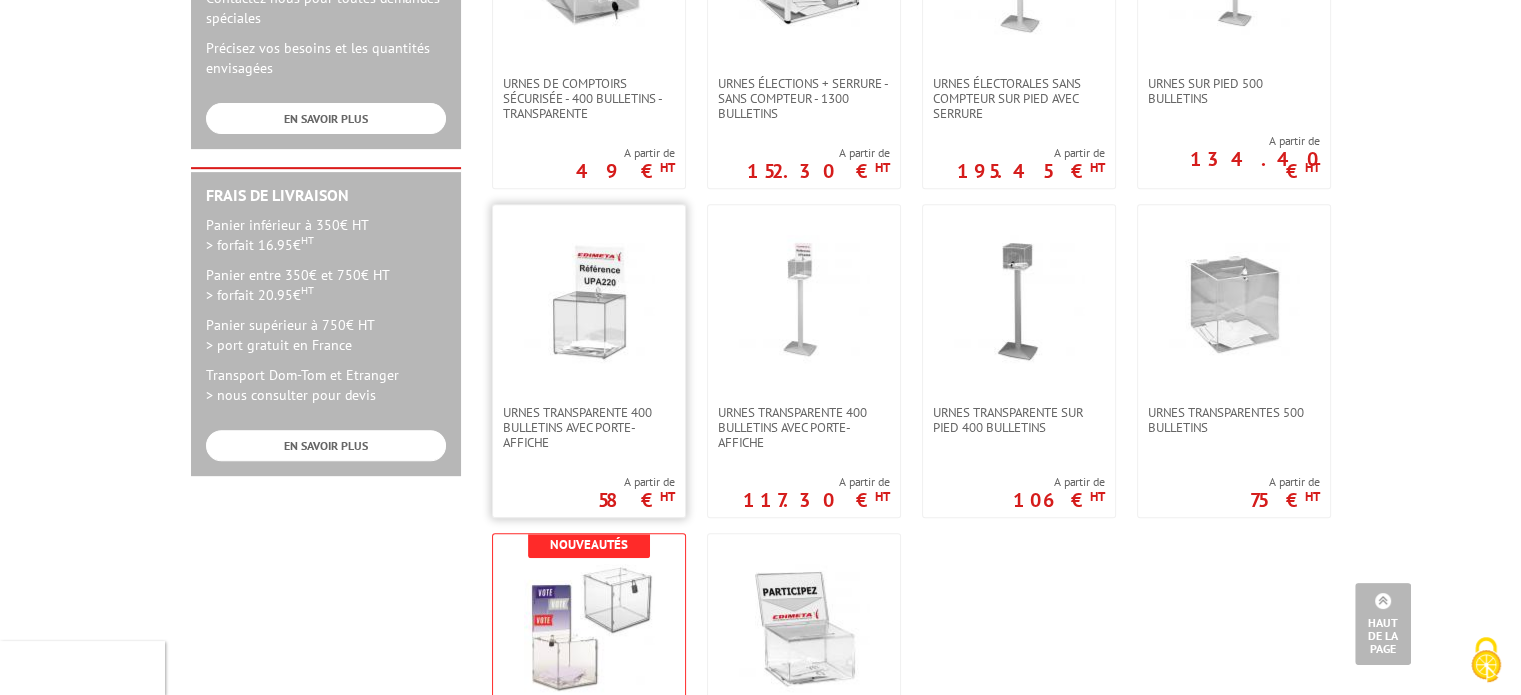 click at bounding box center (589, 300) 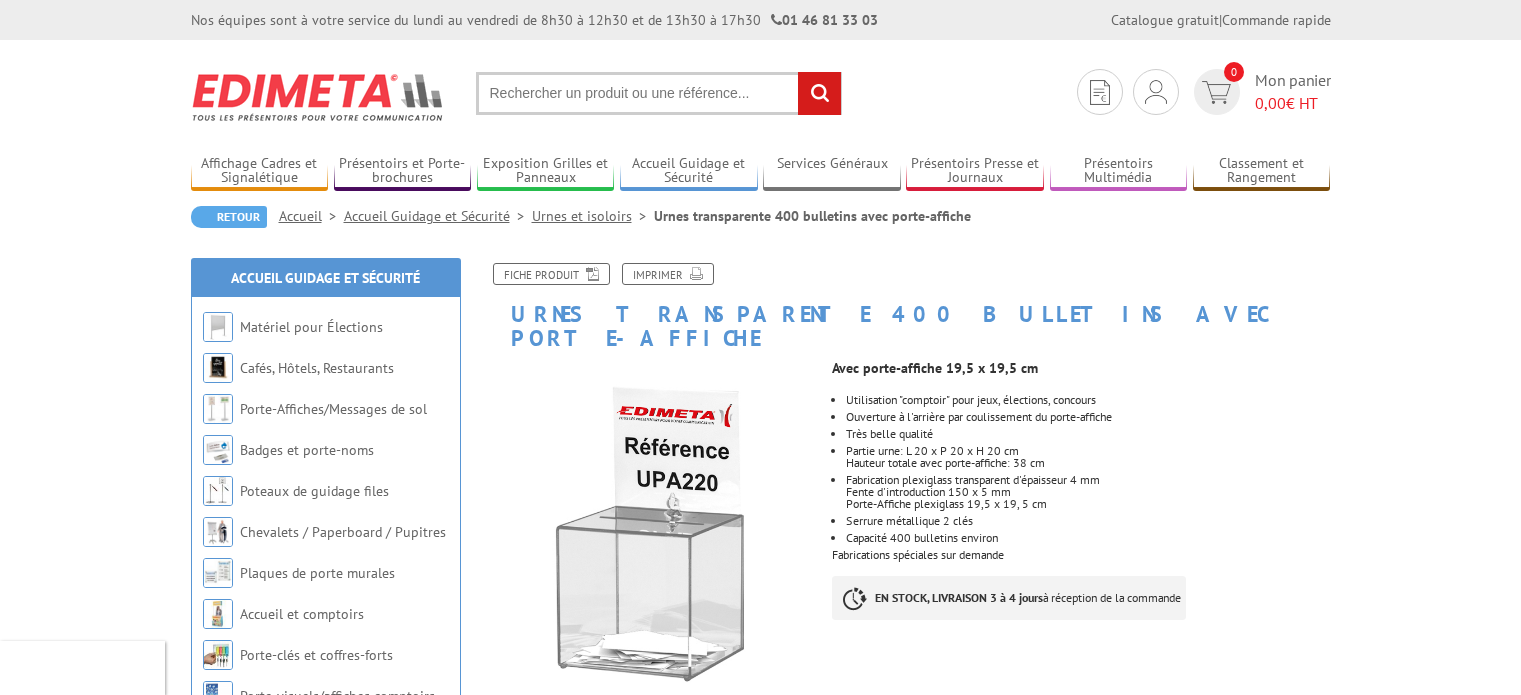 scroll, scrollTop: 0, scrollLeft: 0, axis: both 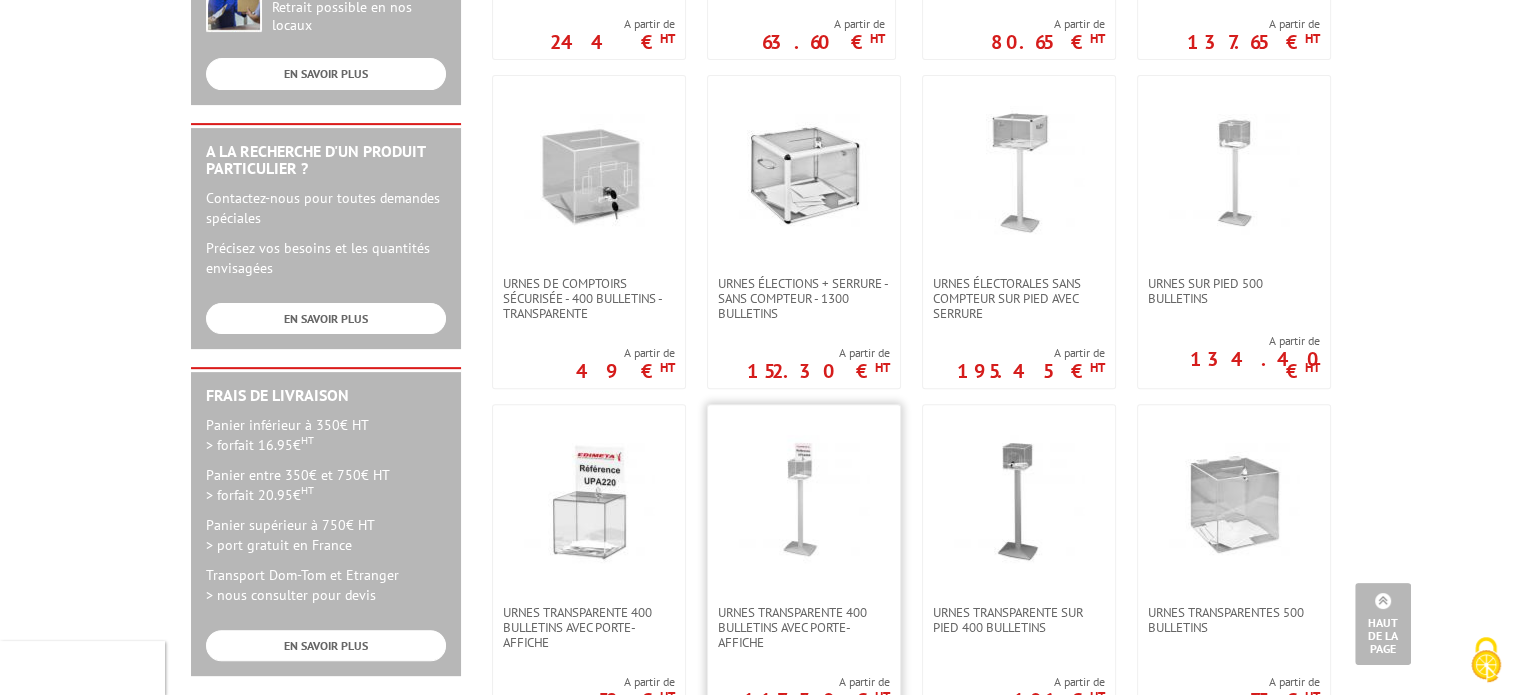 click at bounding box center [804, 500] 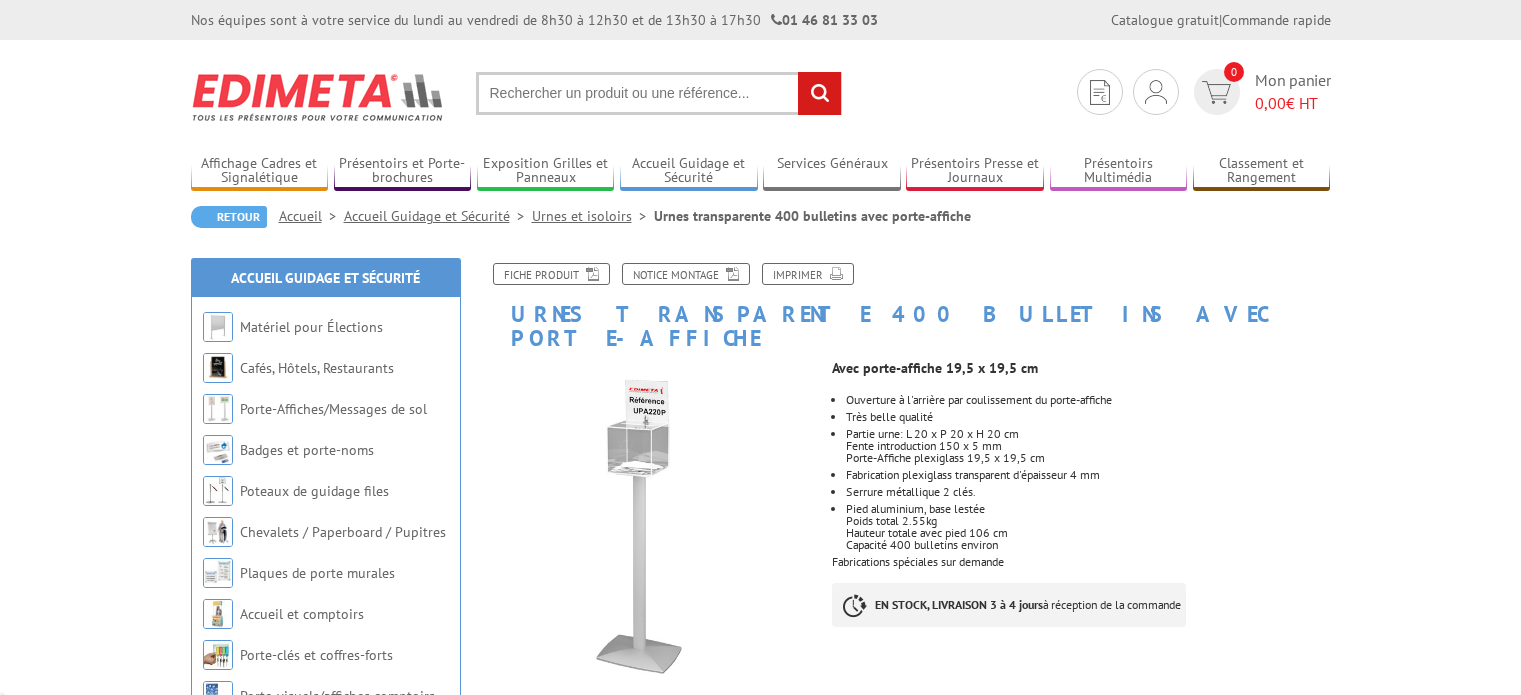 scroll, scrollTop: 0, scrollLeft: 0, axis: both 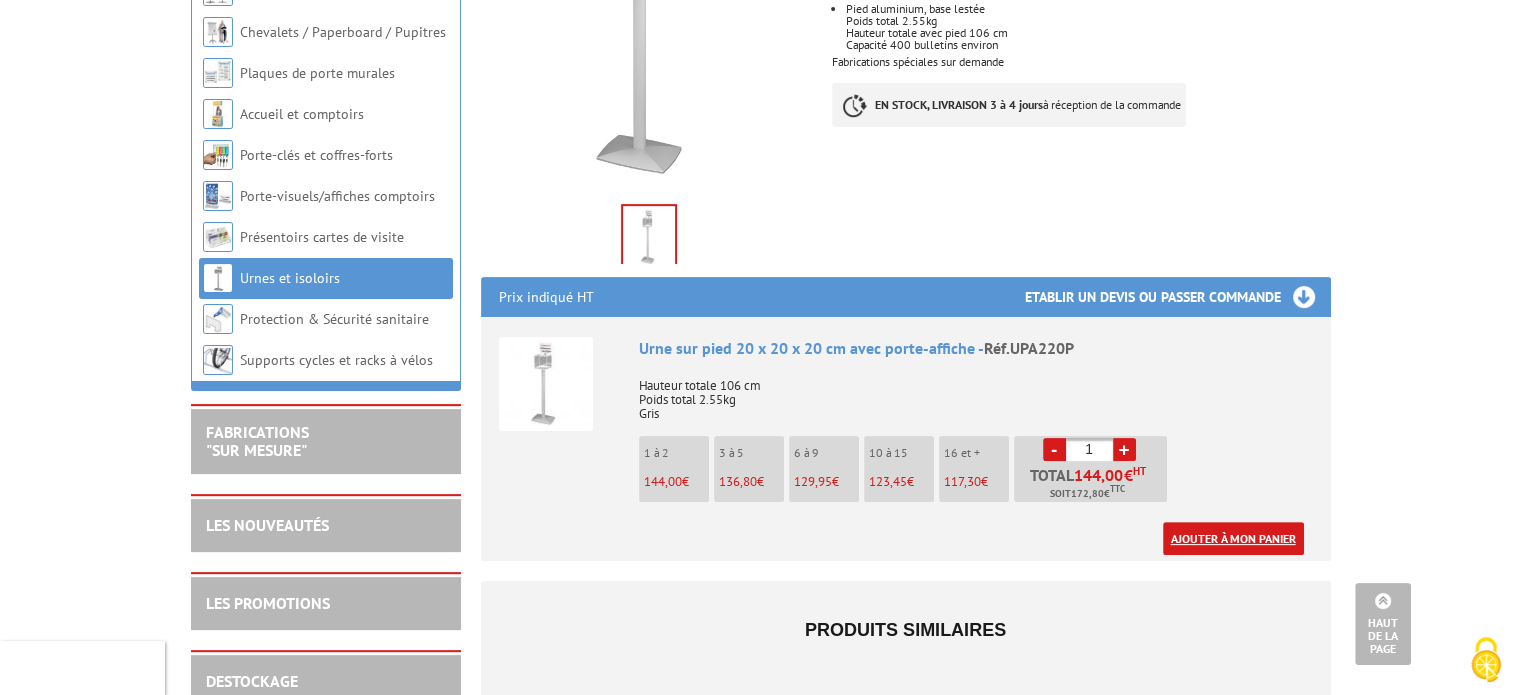 click on "Ajouter à mon panier" at bounding box center [1233, 538] 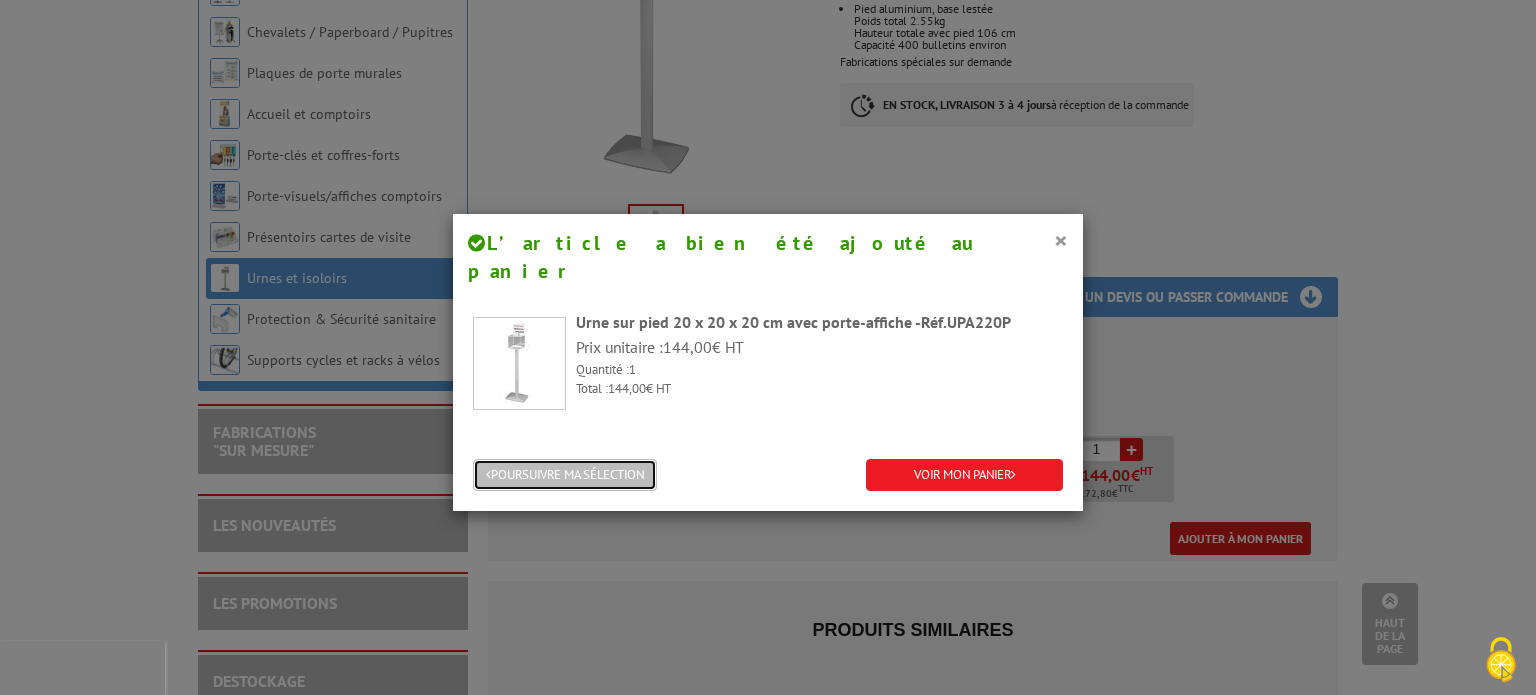 click on "POURSUIVRE MA SÉLECTION" at bounding box center (565, 475) 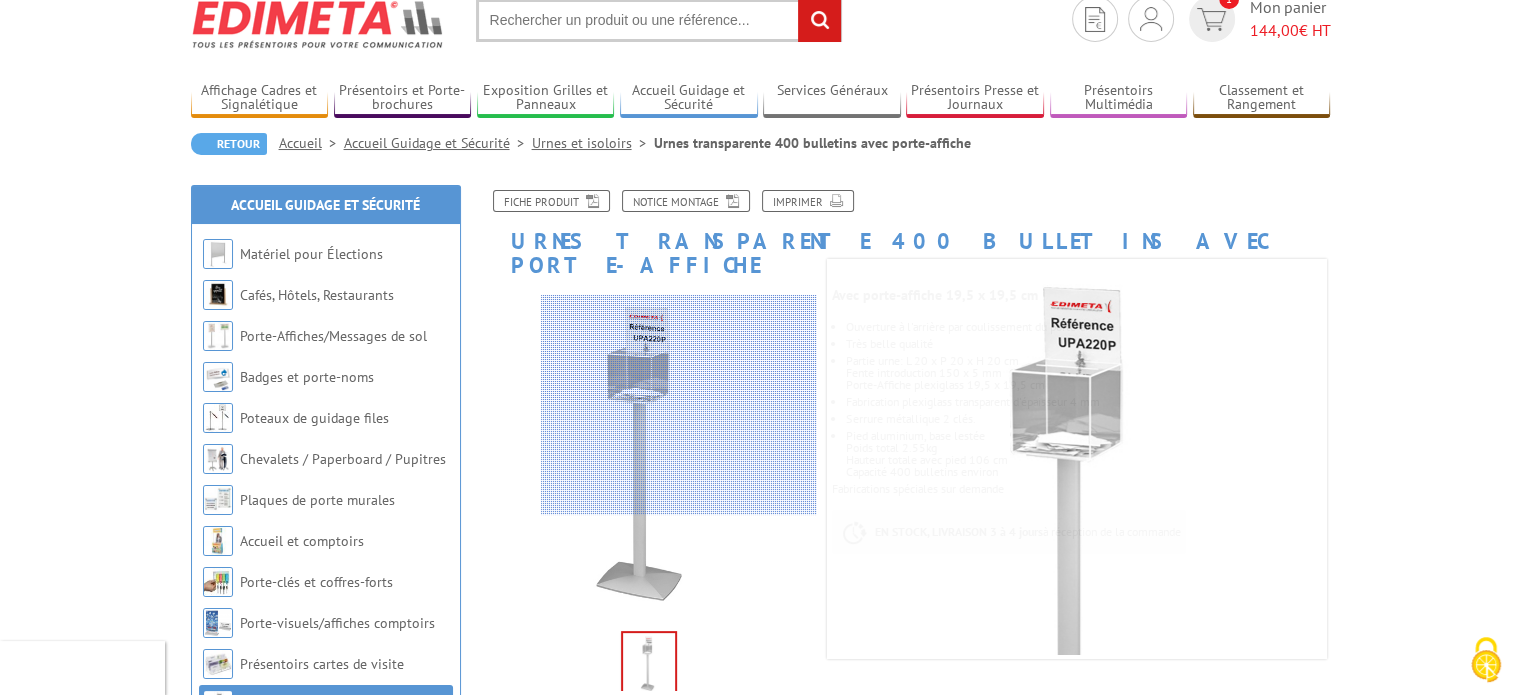 scroll, scrollTop: 200, scrollLeft: 0, axis: vertical 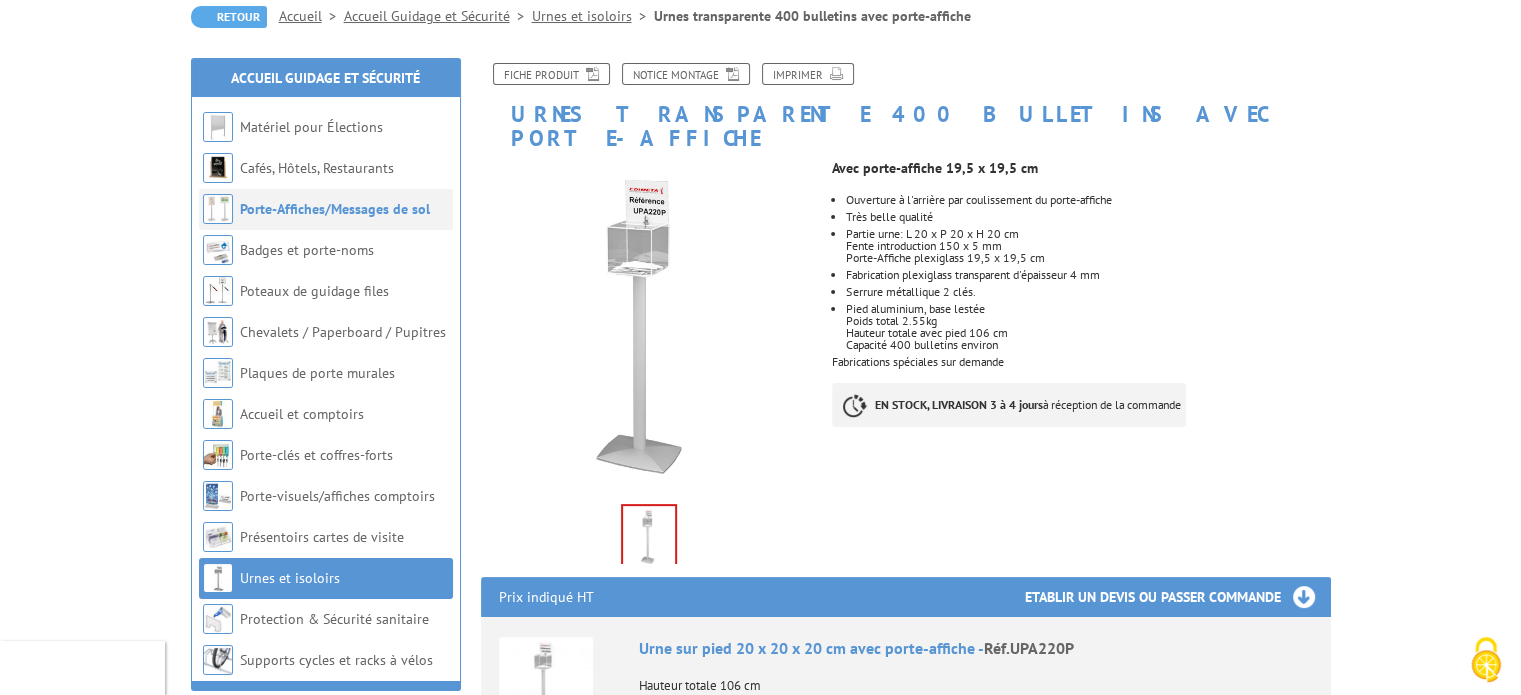 click on "Porte-Affiches/Messages de sol" at bounding box center [335, 209] 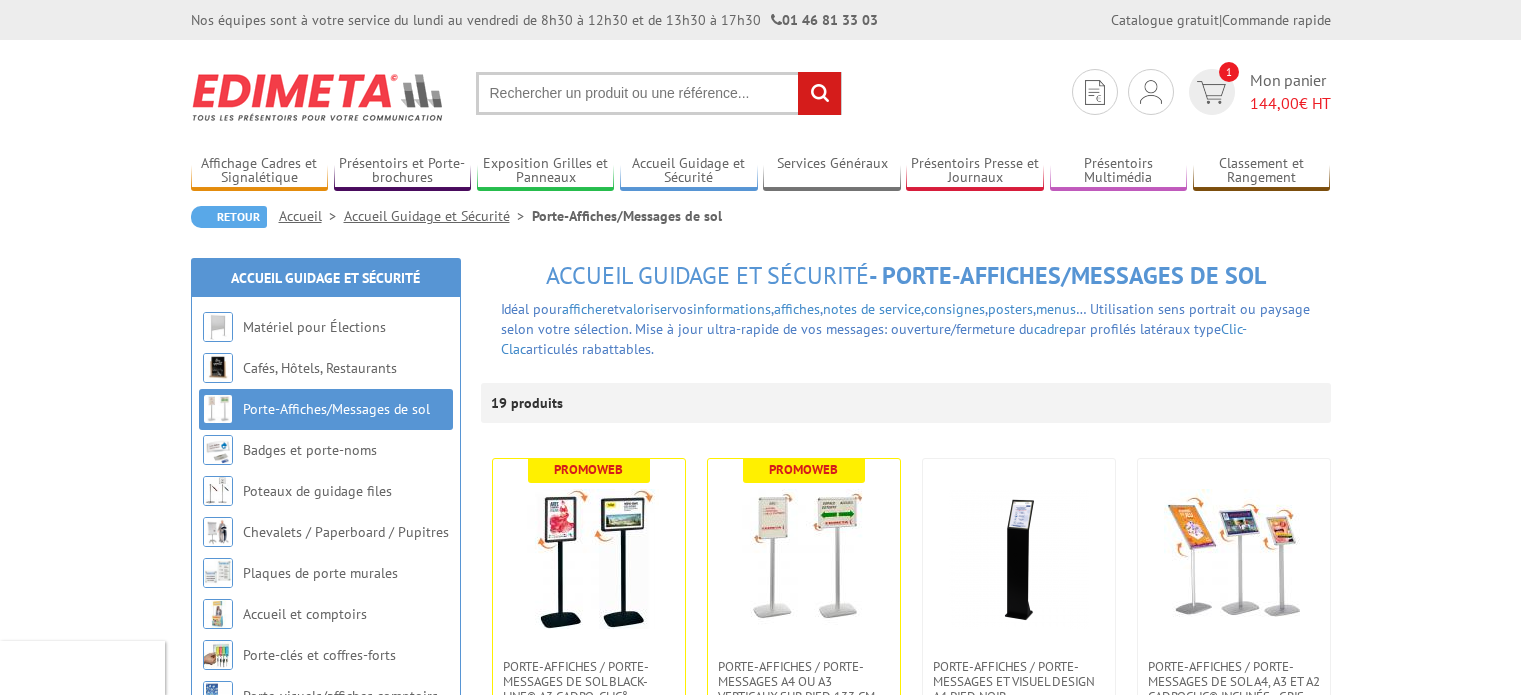 scroll, scrollTop: 0, scrollLeft: 0, axis: both 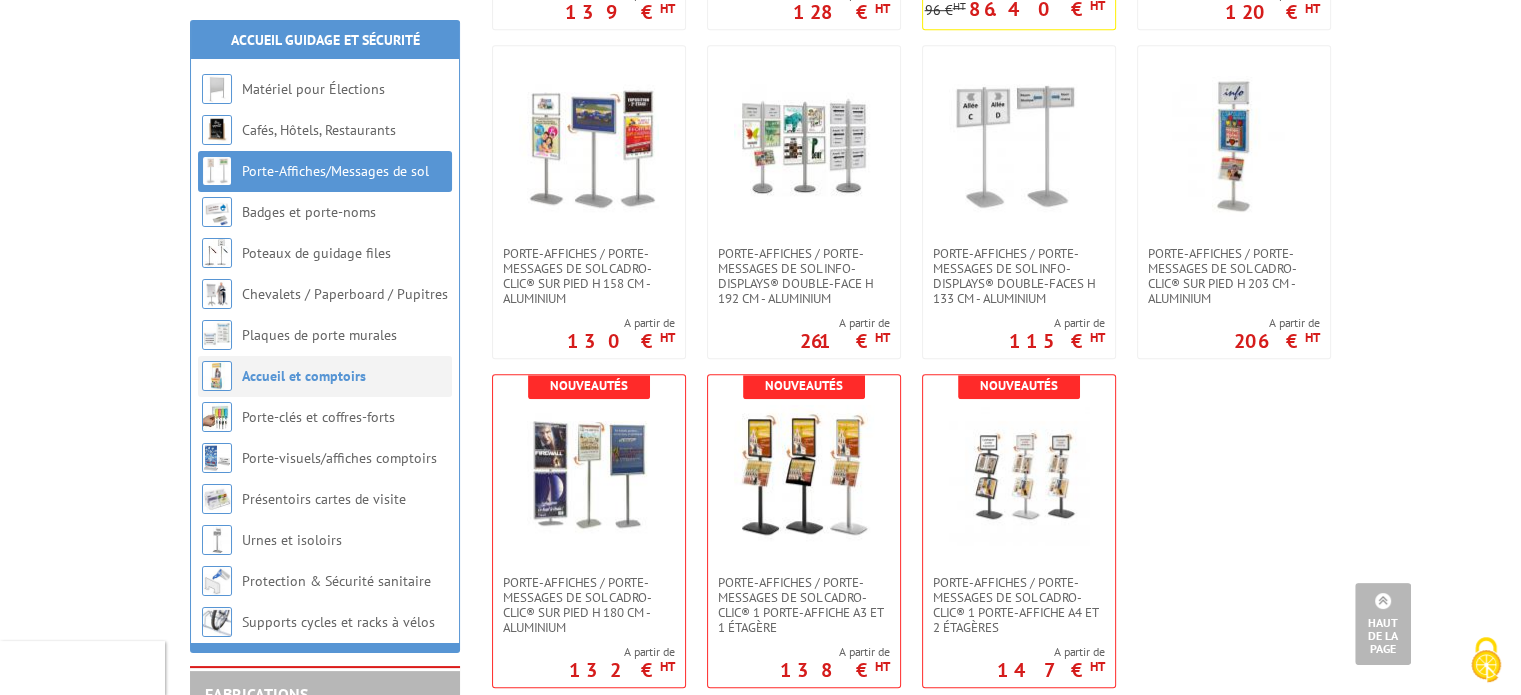 click on "Accueil et comptoirs" at bounding box center [325, 376] 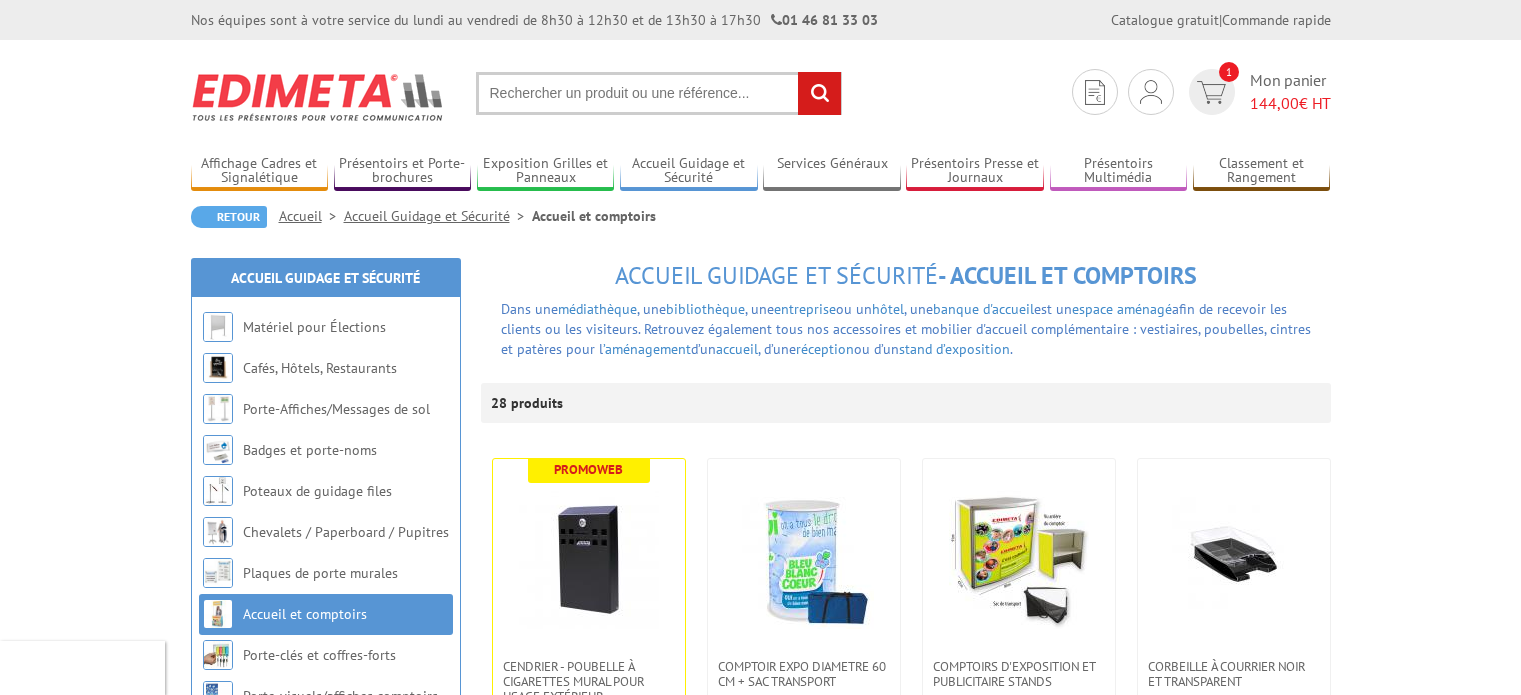 scroll, scrollTop: 0, scrollLeft: 0, axis: both 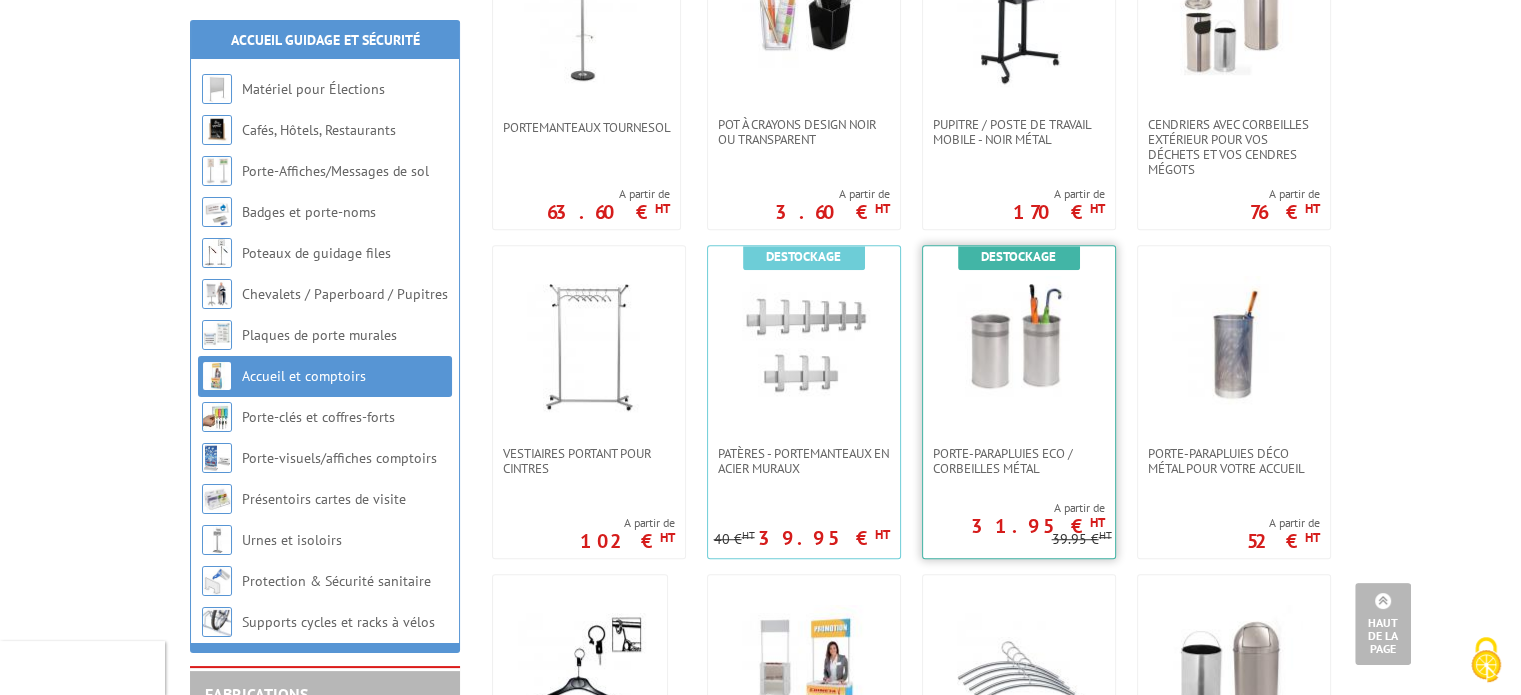 click at bounding box center [1019, 346] 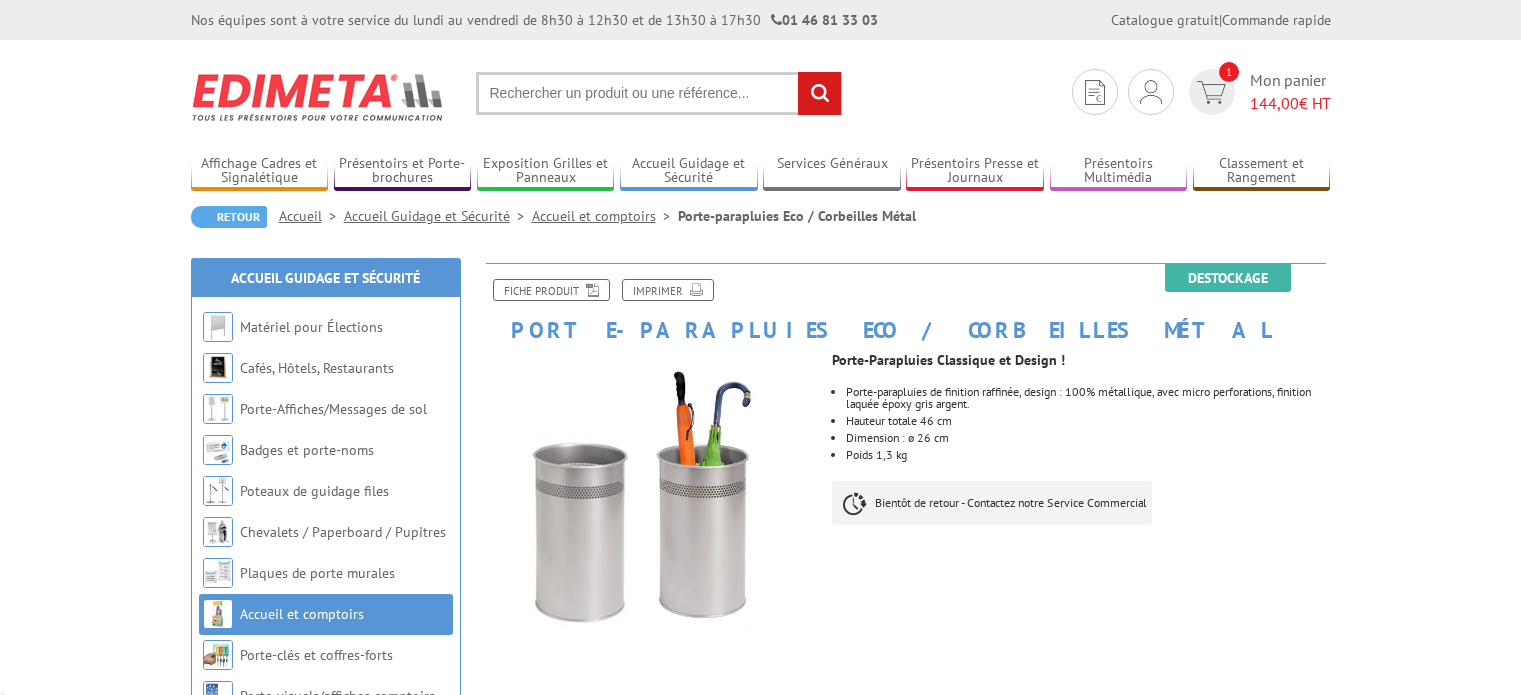 scroll, scrollTop: 0, scrollLeft: 0, axis: both 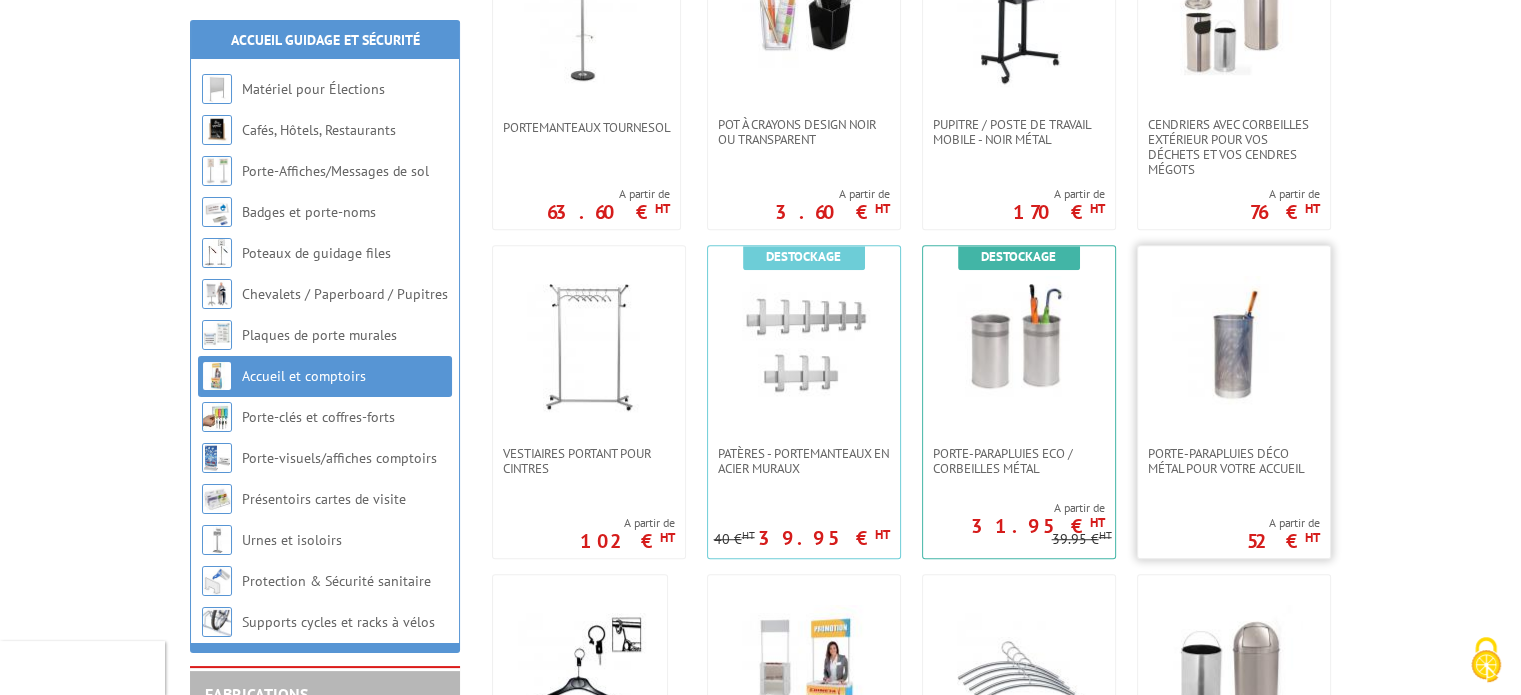click at bounding box center [1234, 346] 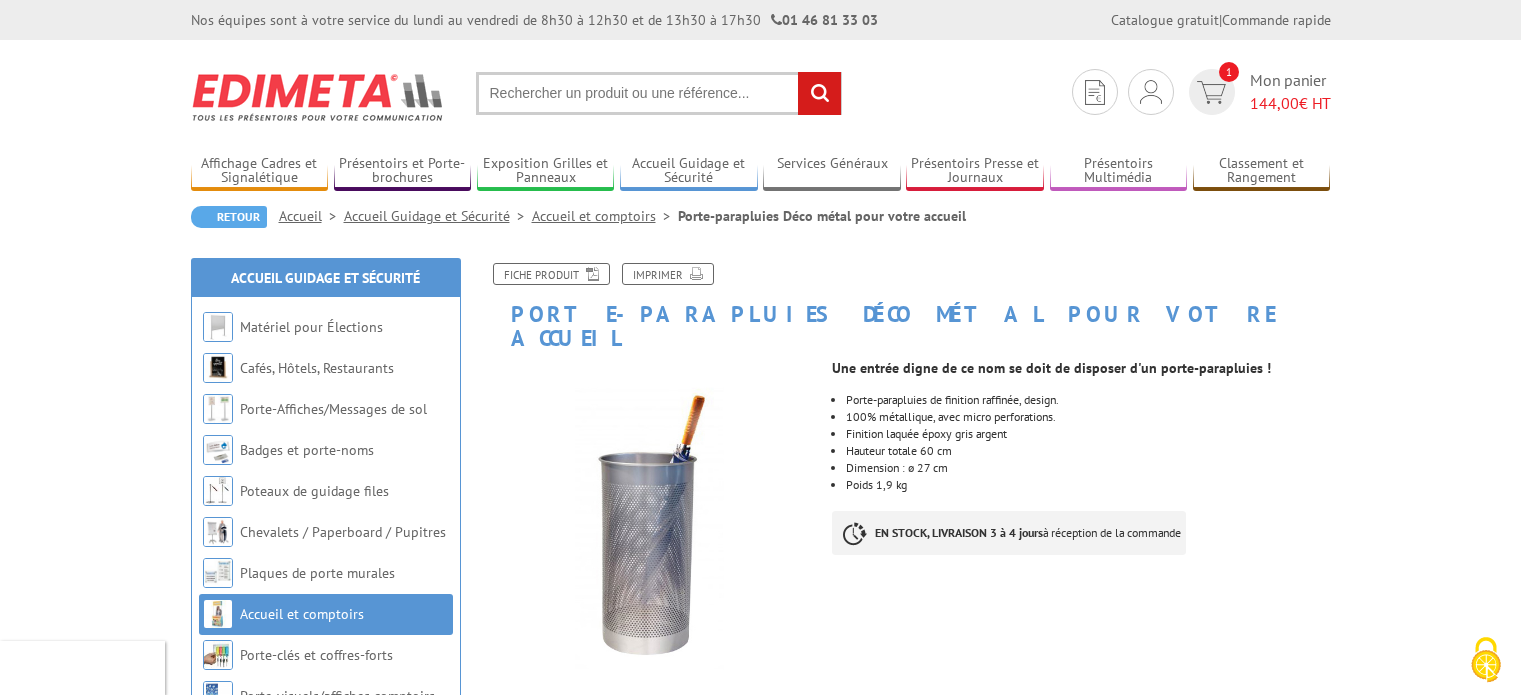 scroll, scrollTop: 0, scrollLeft: 0, axis: both 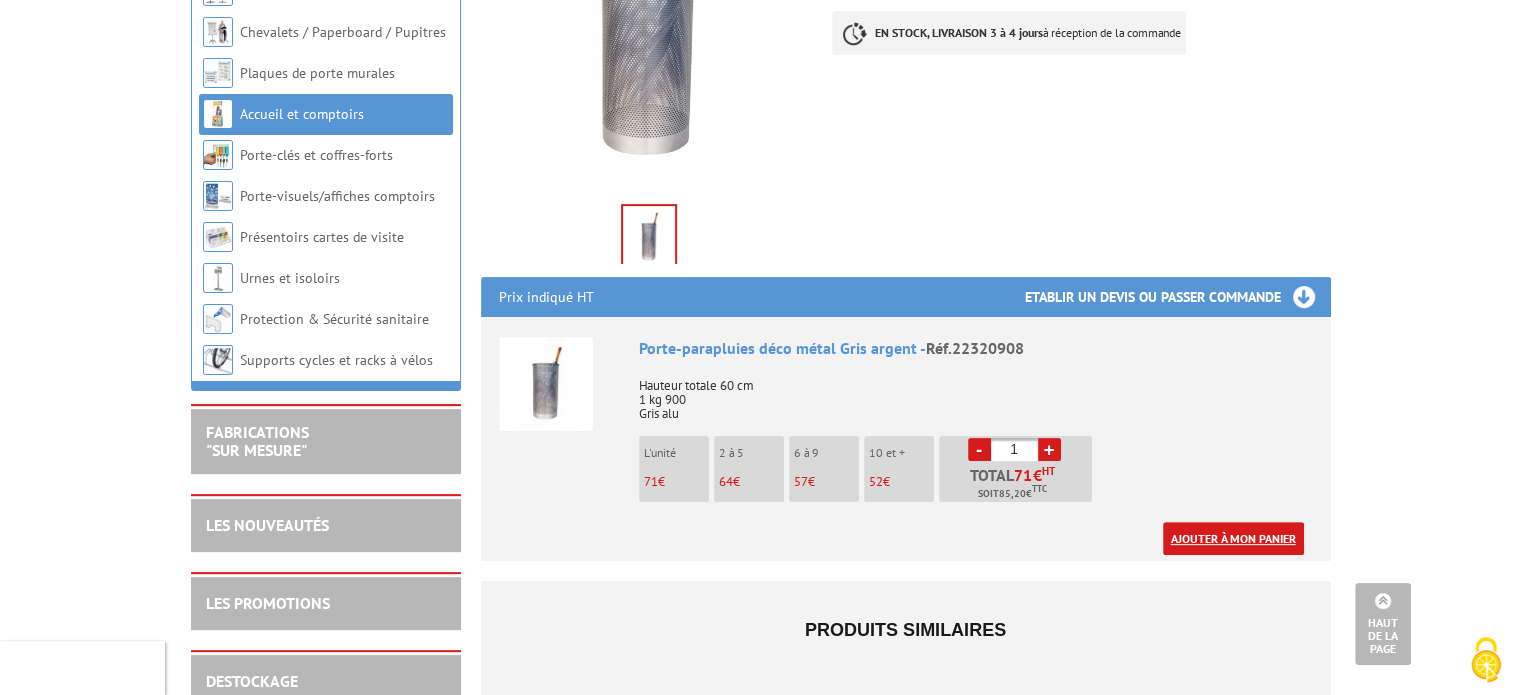 click on "Ajouter à mon panier" at bounding box center [1233, 538] 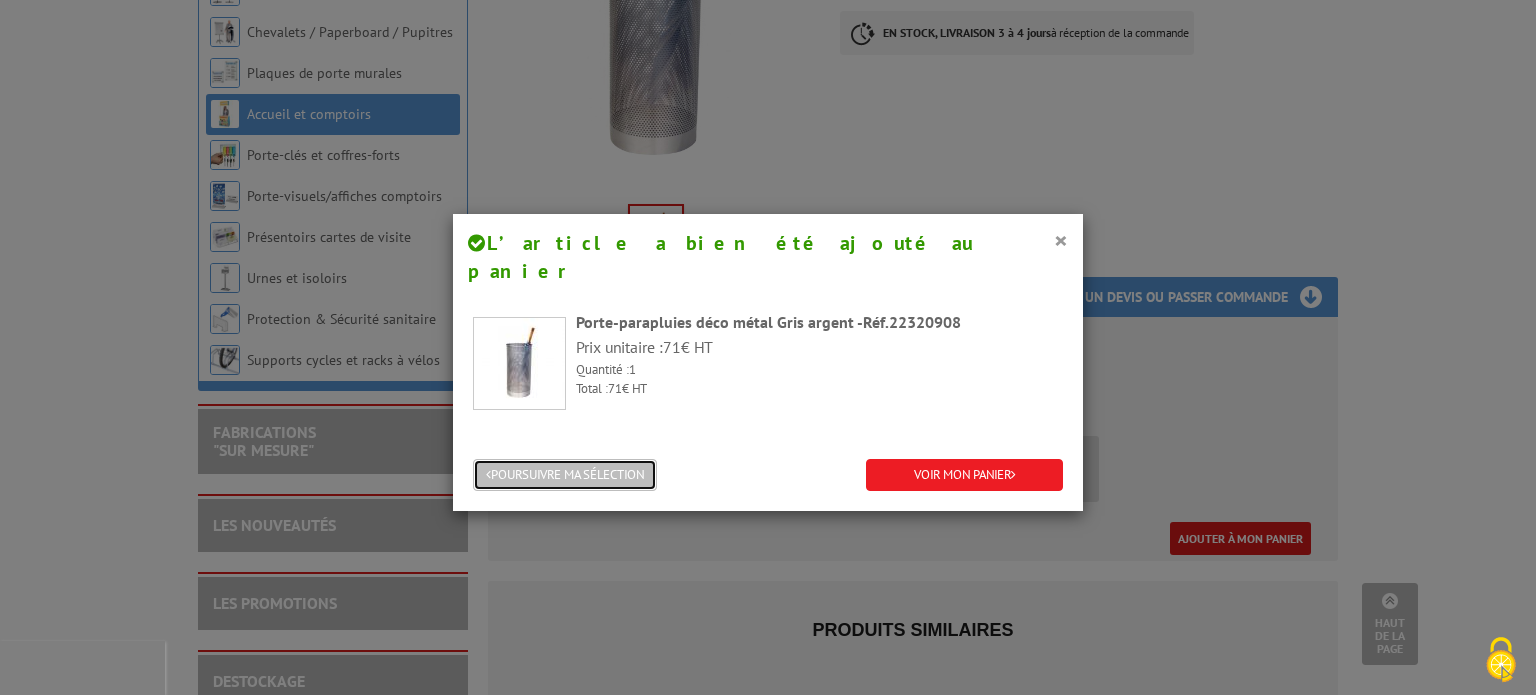 click on "POURSUIVRE MA SÉLECTION" at bounding box center (565, 475) 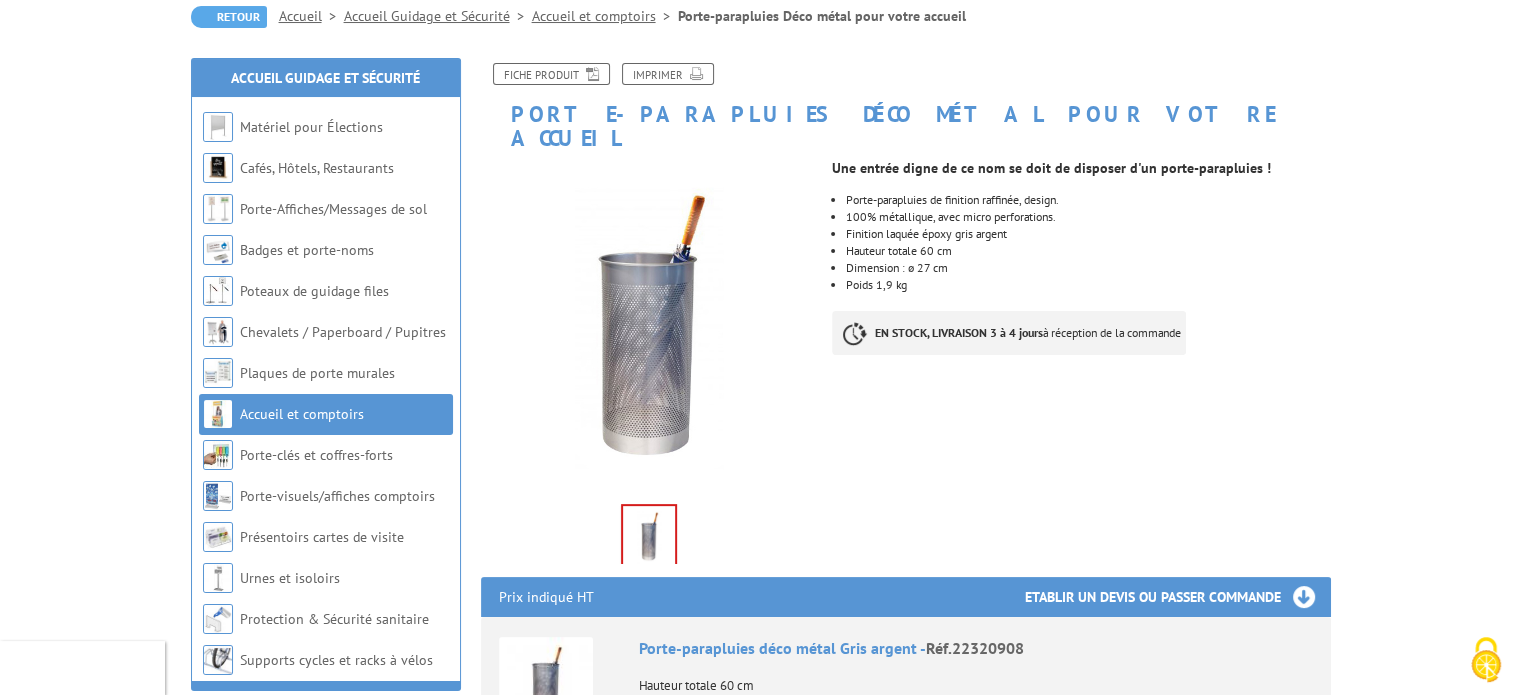scroll, scrollTop: 400, scrollLeft: 0, axis: vertical 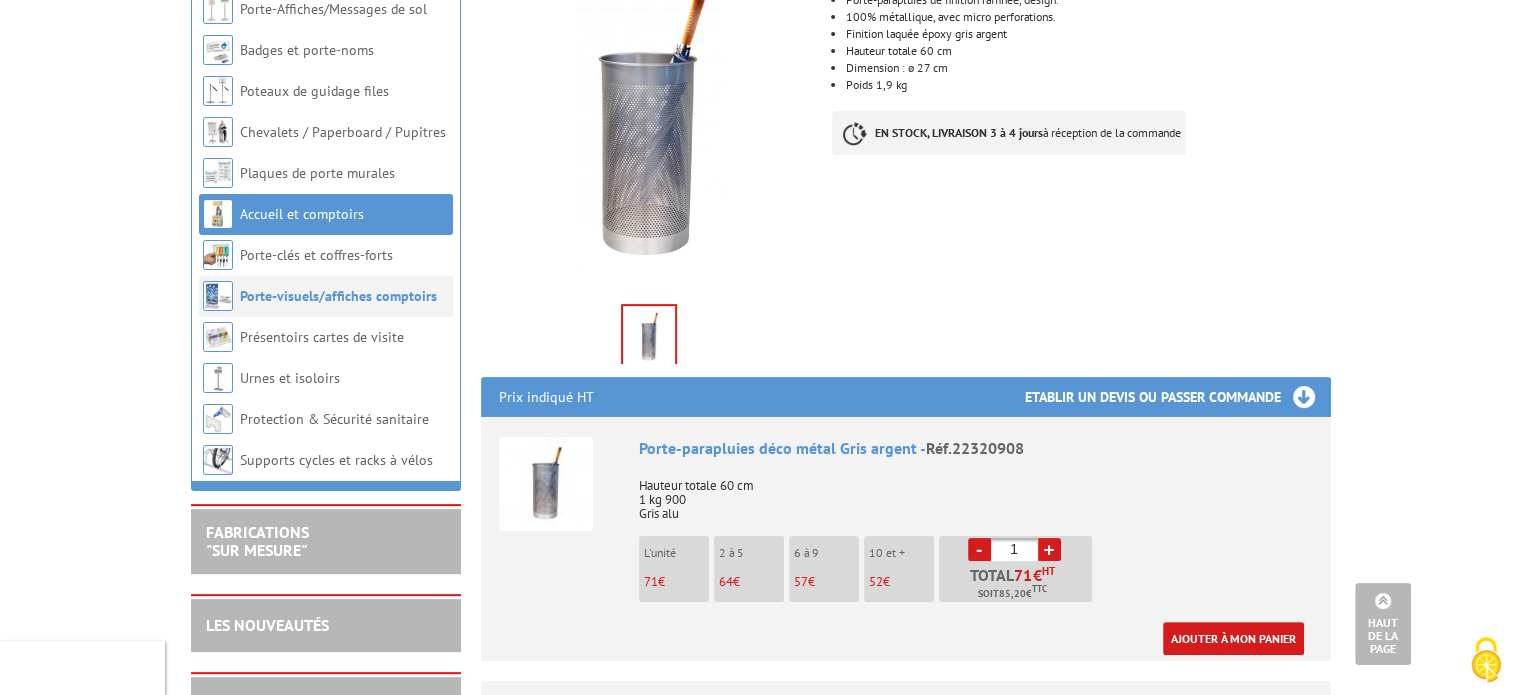 click on "Porte-visuels/affiches comptoirs" at bounding box center (338, 296) 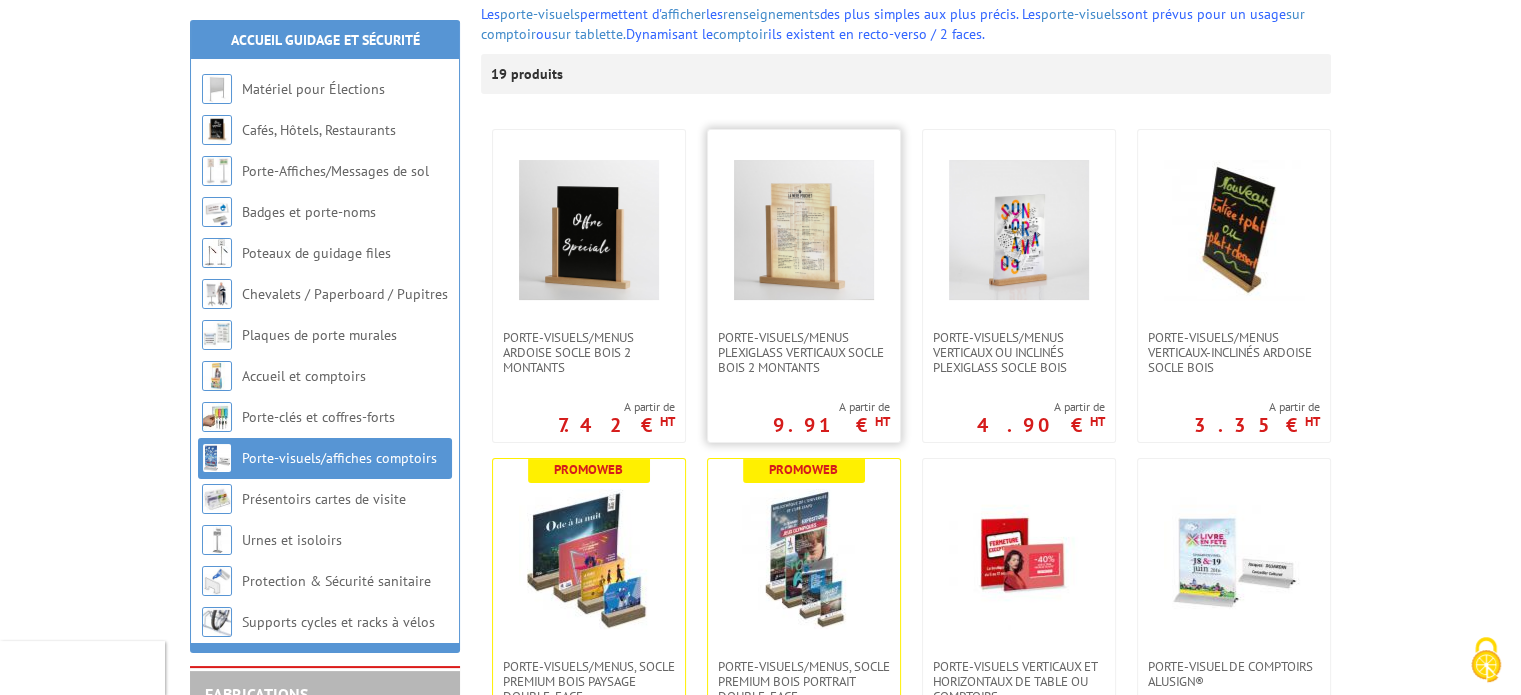 scroll, scrollTop: 300, scrollLeft: 0, axis: vertical 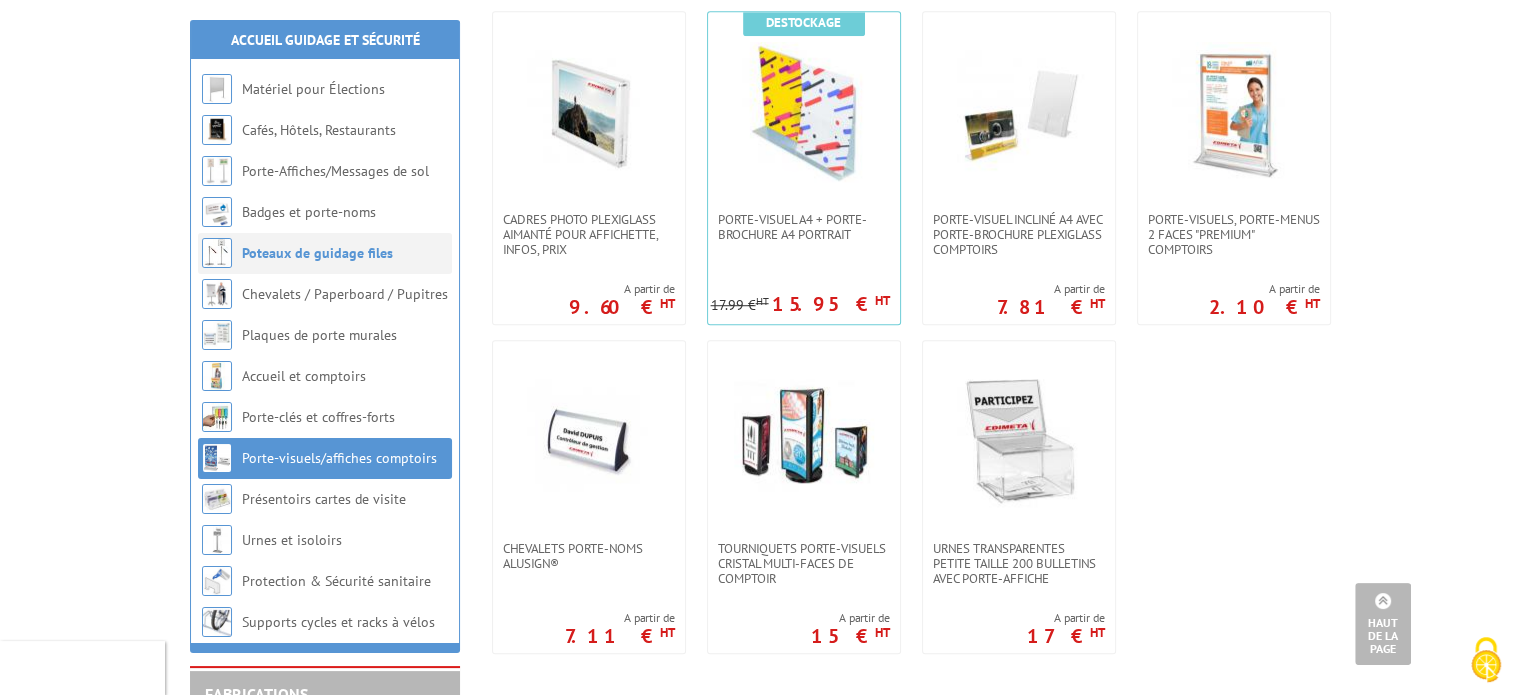 click on "Poteaux de guidage files" at bounding box center (317, 253) 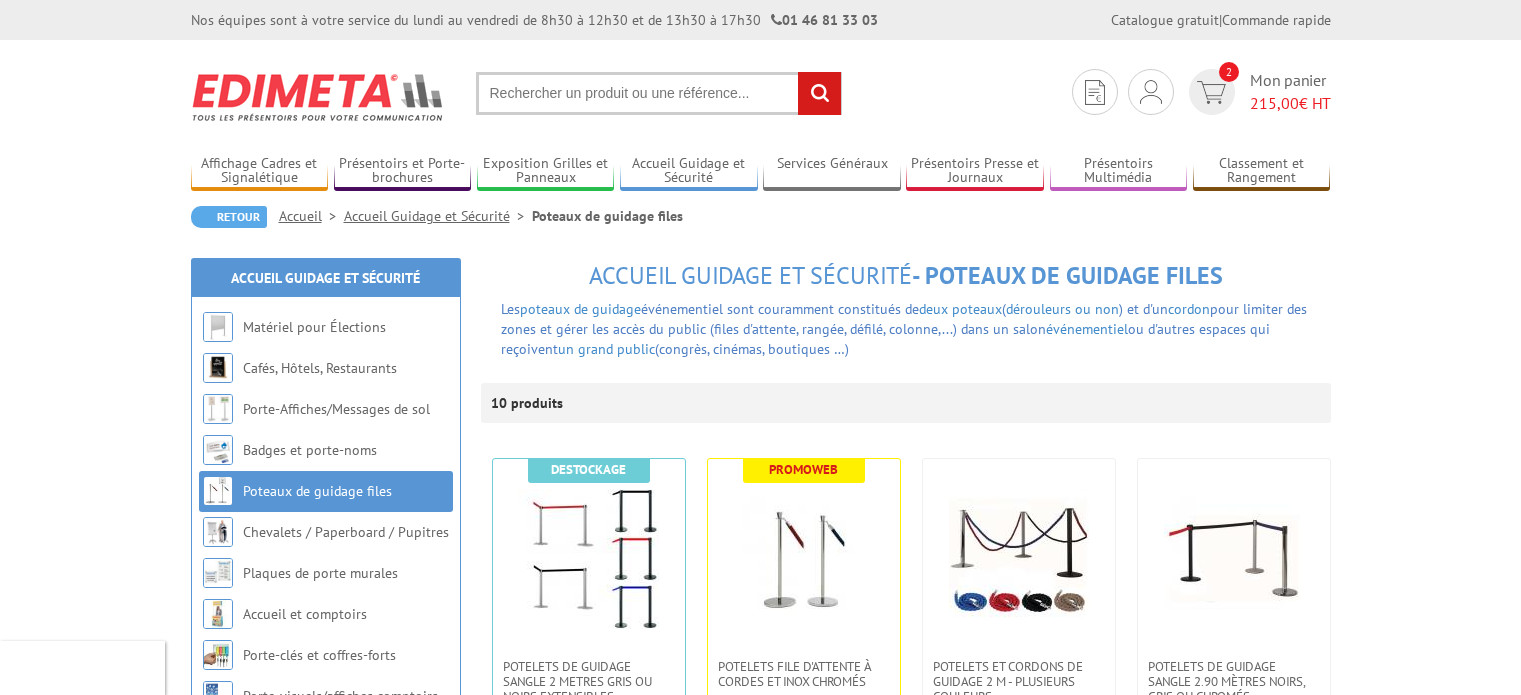 scroll, scrollTop: 0, scrollLeft: 0, axis: both 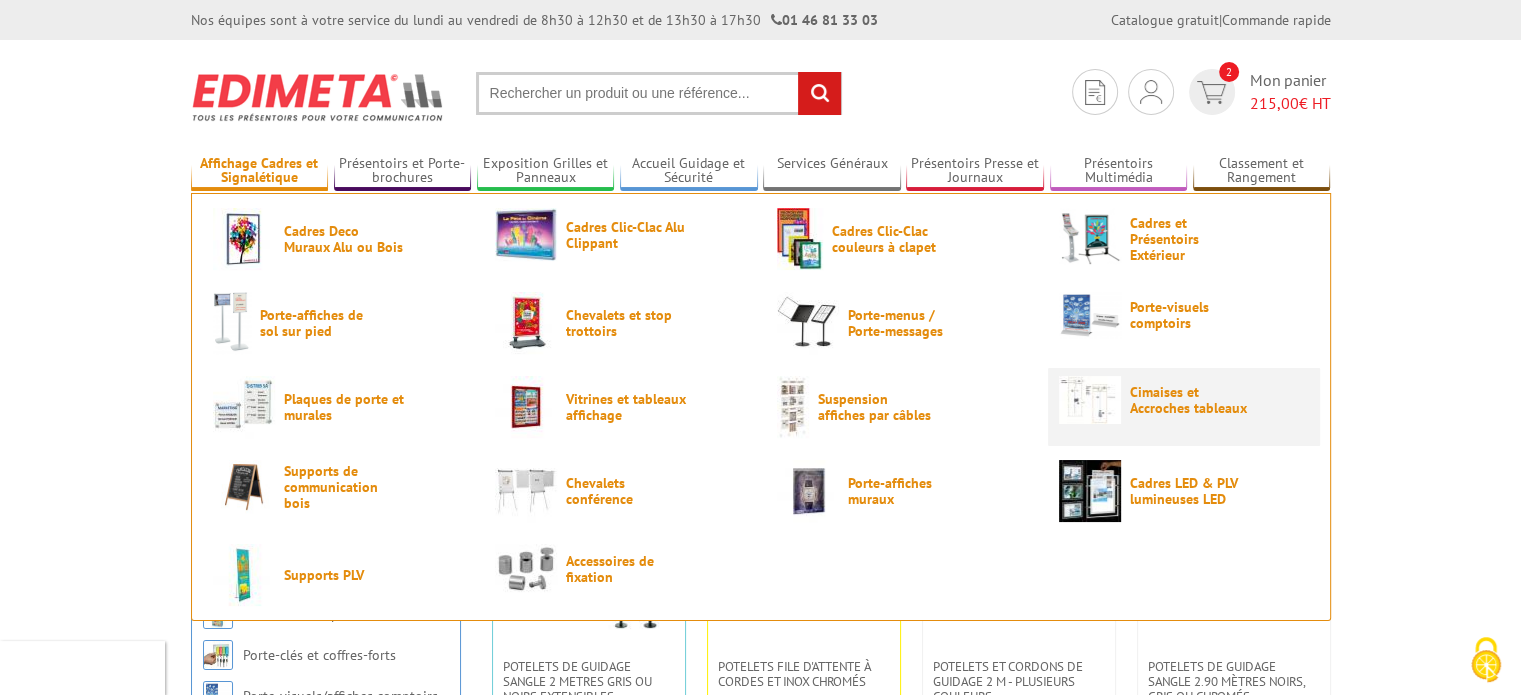click on "Cimaises et  Accroches tableaux" at bounding box center [1190, 400] 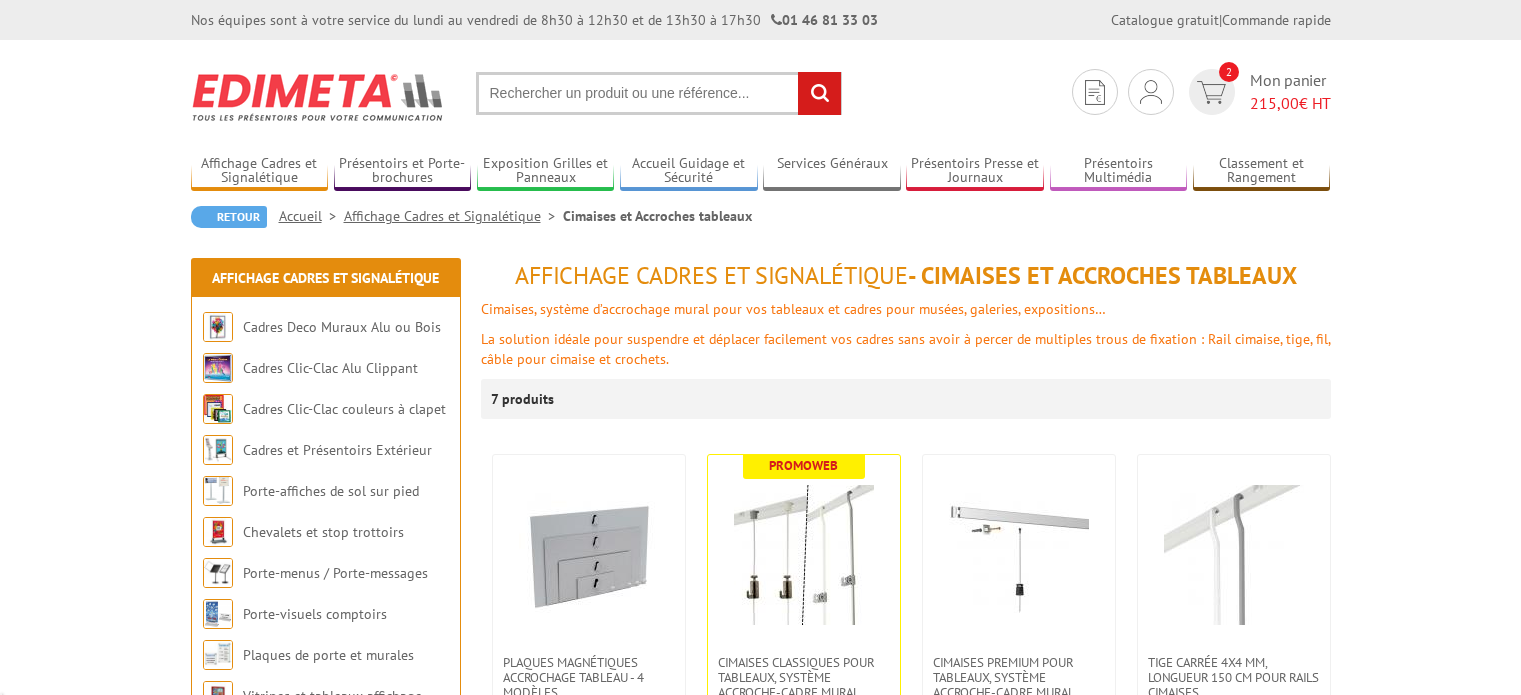 scroll, scrollTop: 0, scrollLeft: 0, axis: both 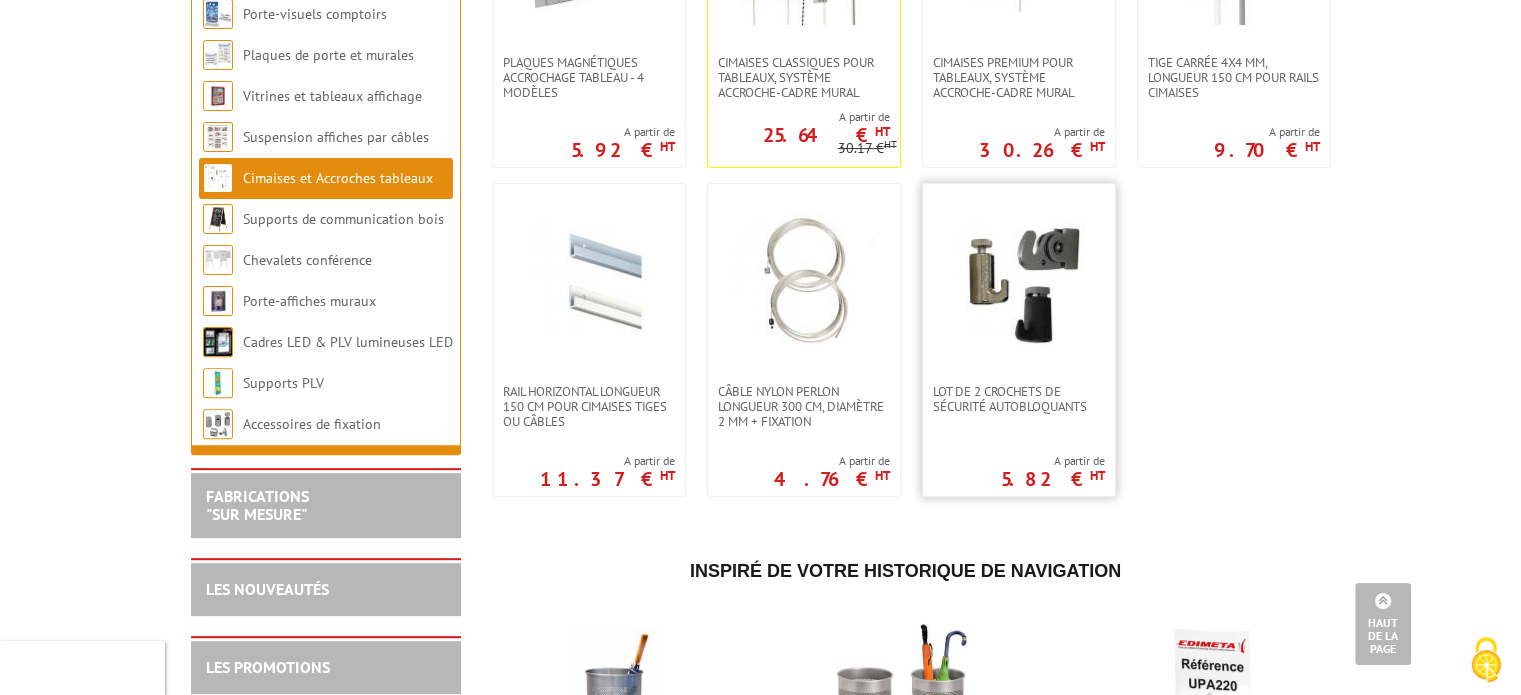 click at bounding box center (1019, 284) 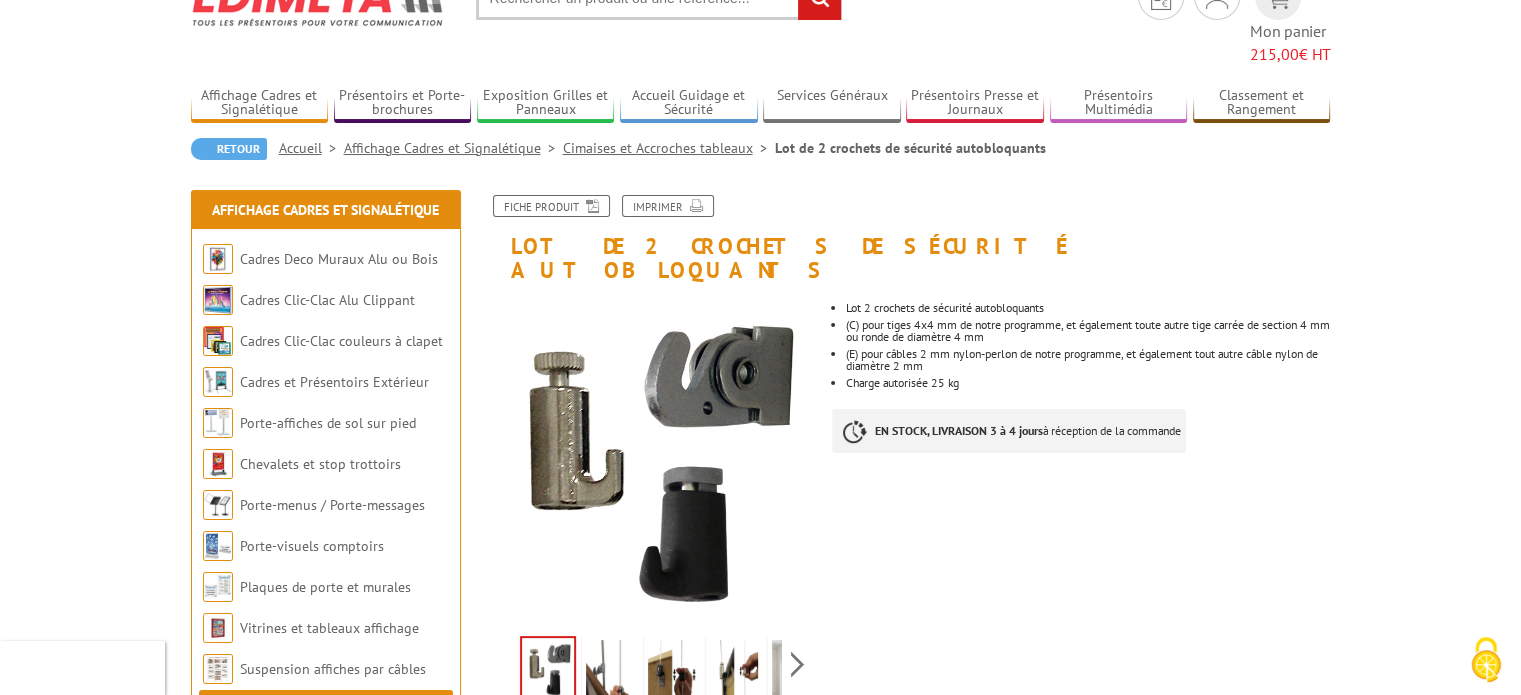 scroll, scrollTop: 200, scrollLeft: 0, axis: vertical 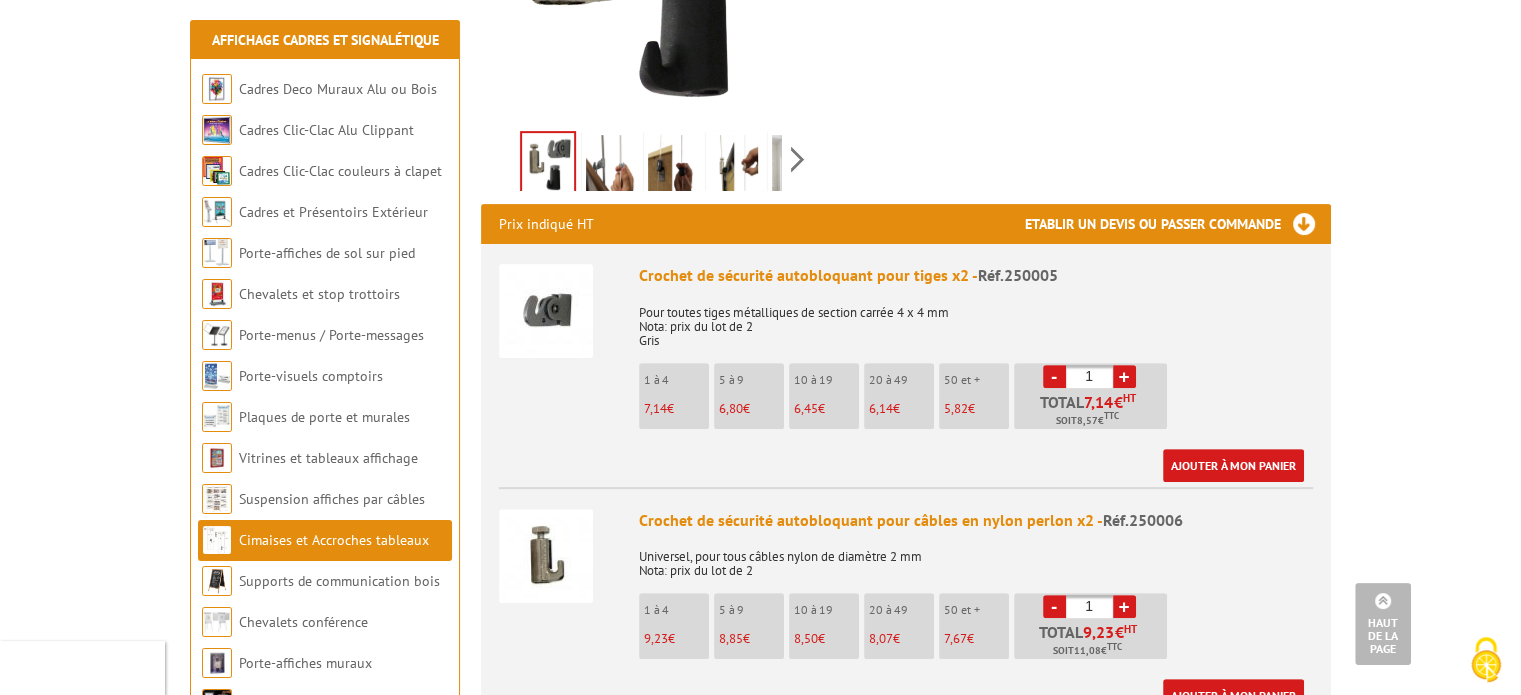 click on "1" at bounding box center (1089, 376) 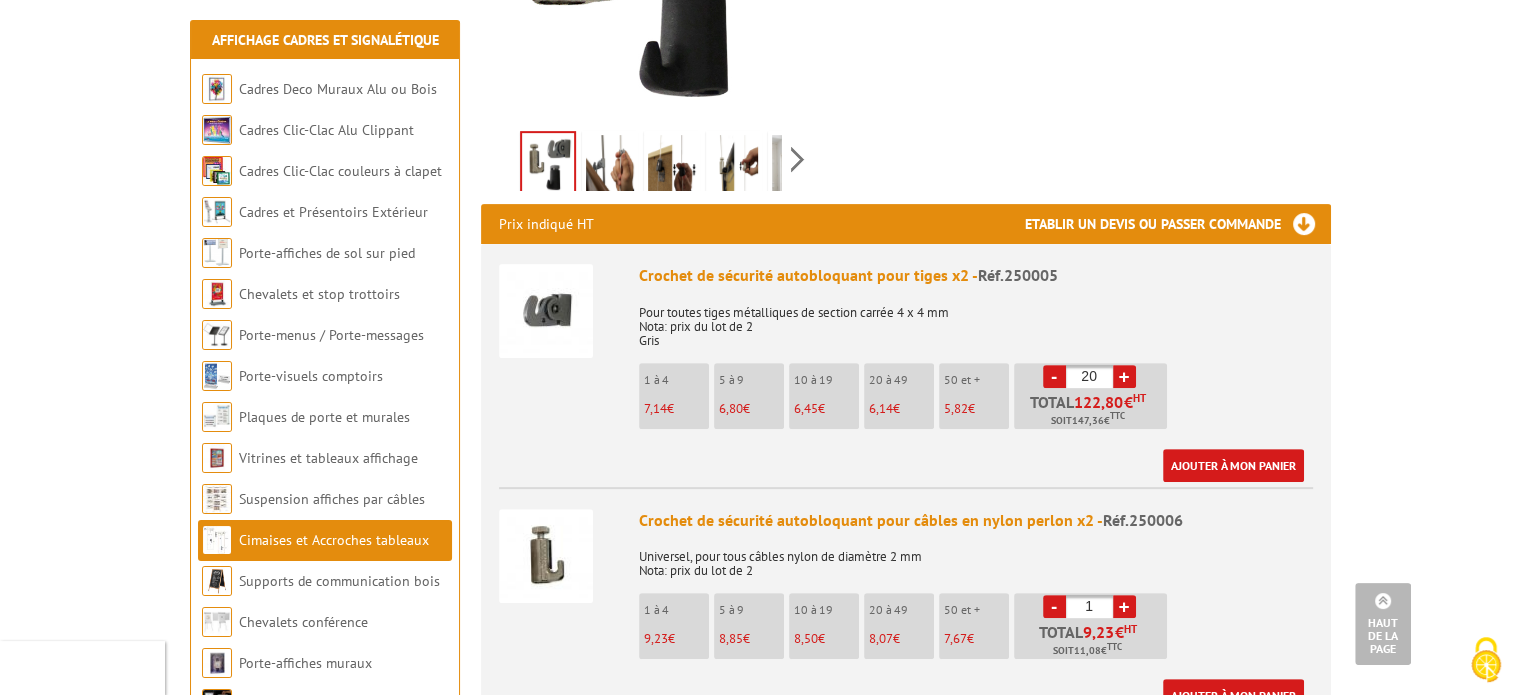 type on "20" 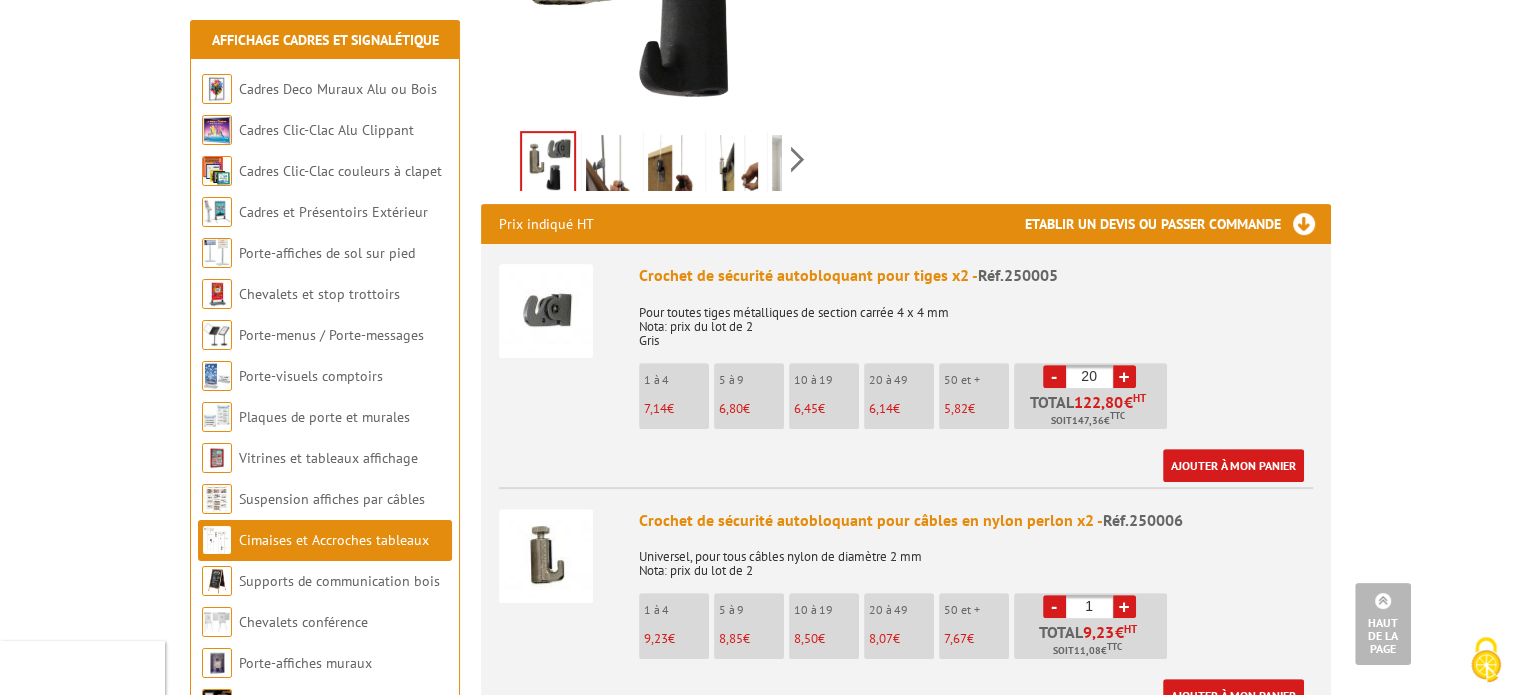 click on "Pour toutes tiges métalliques de section carrée 4 x 4 mm Nota: prix du lot de 2 Gris" at bounding box center [976, 320] 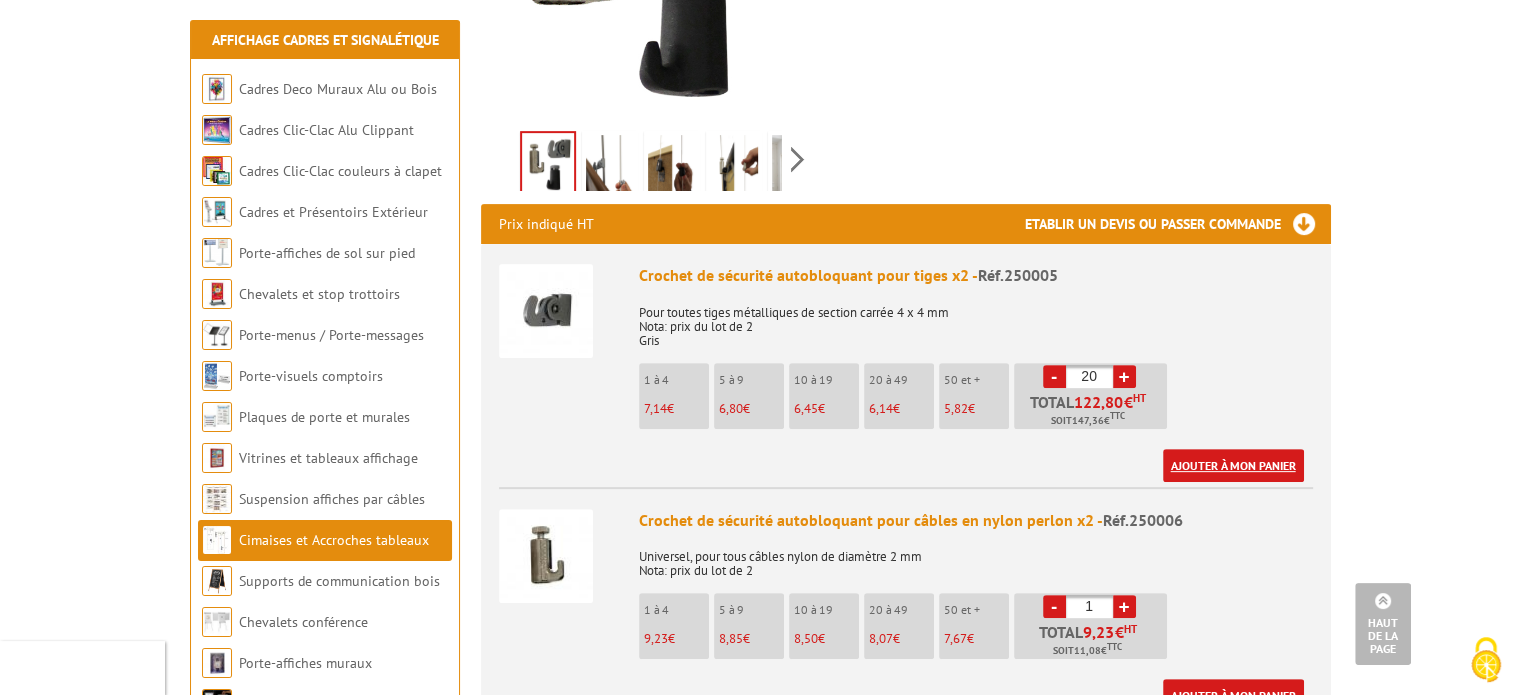 click on "Ajouter à mon panier" at bounding box center [1233, 465] 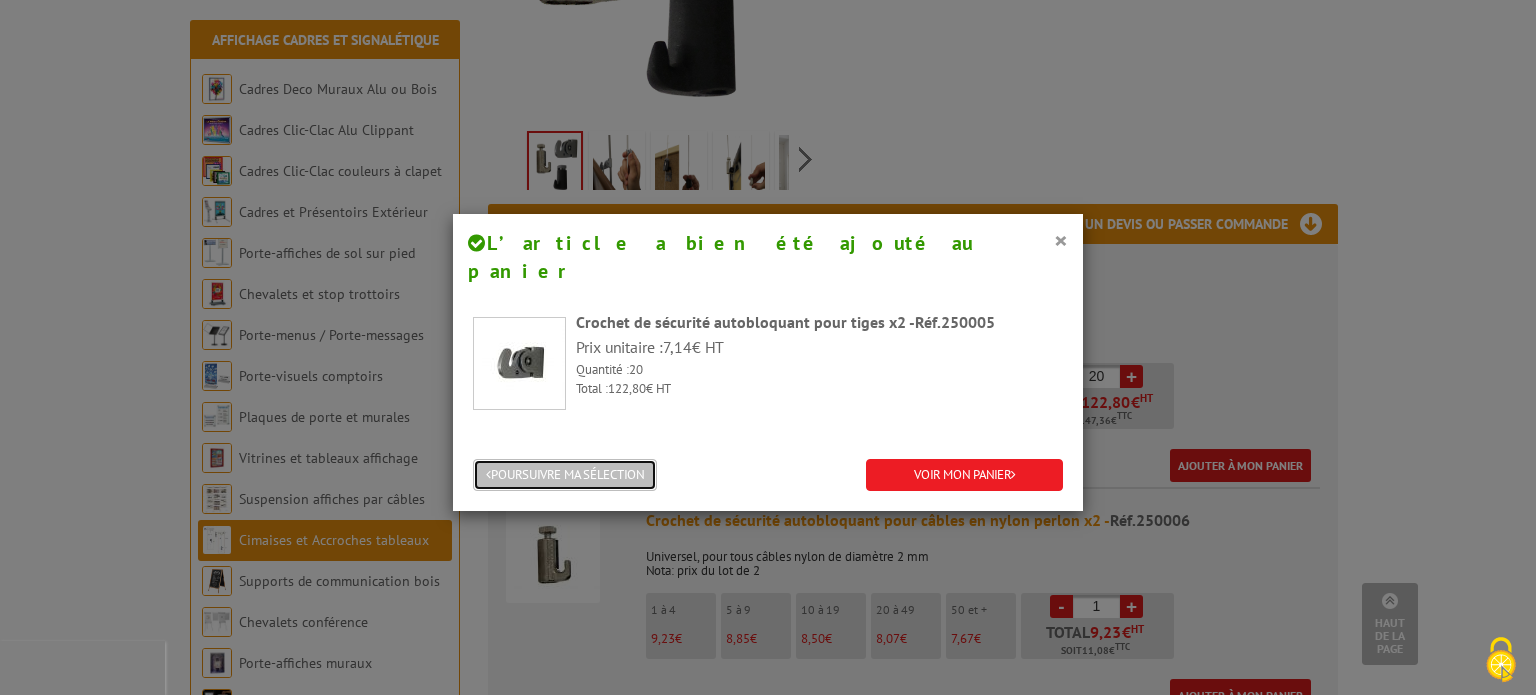 click on "POURSUIVRE MA SÉLECTION" at bounding box center [565, 475] 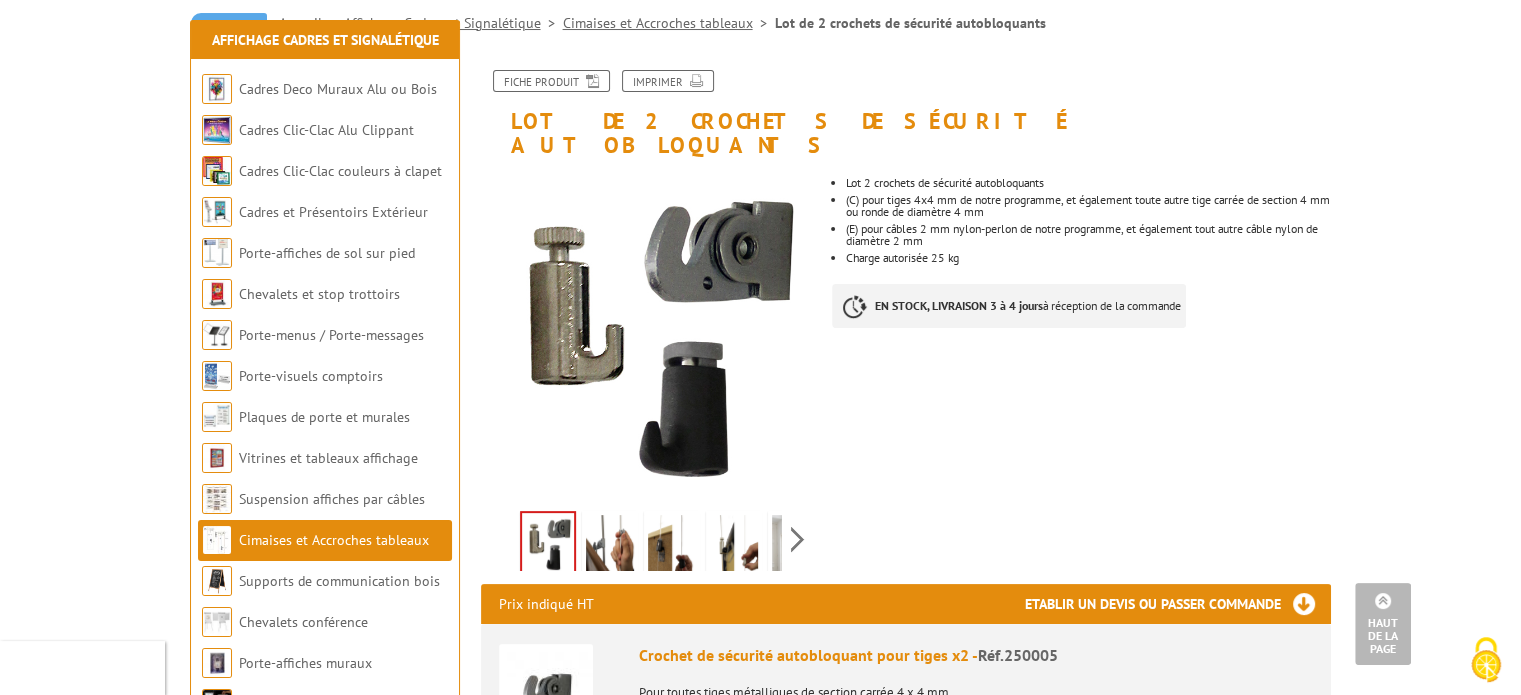 scroll, scrollTop: 0, scrollLeft: 0, axis: both 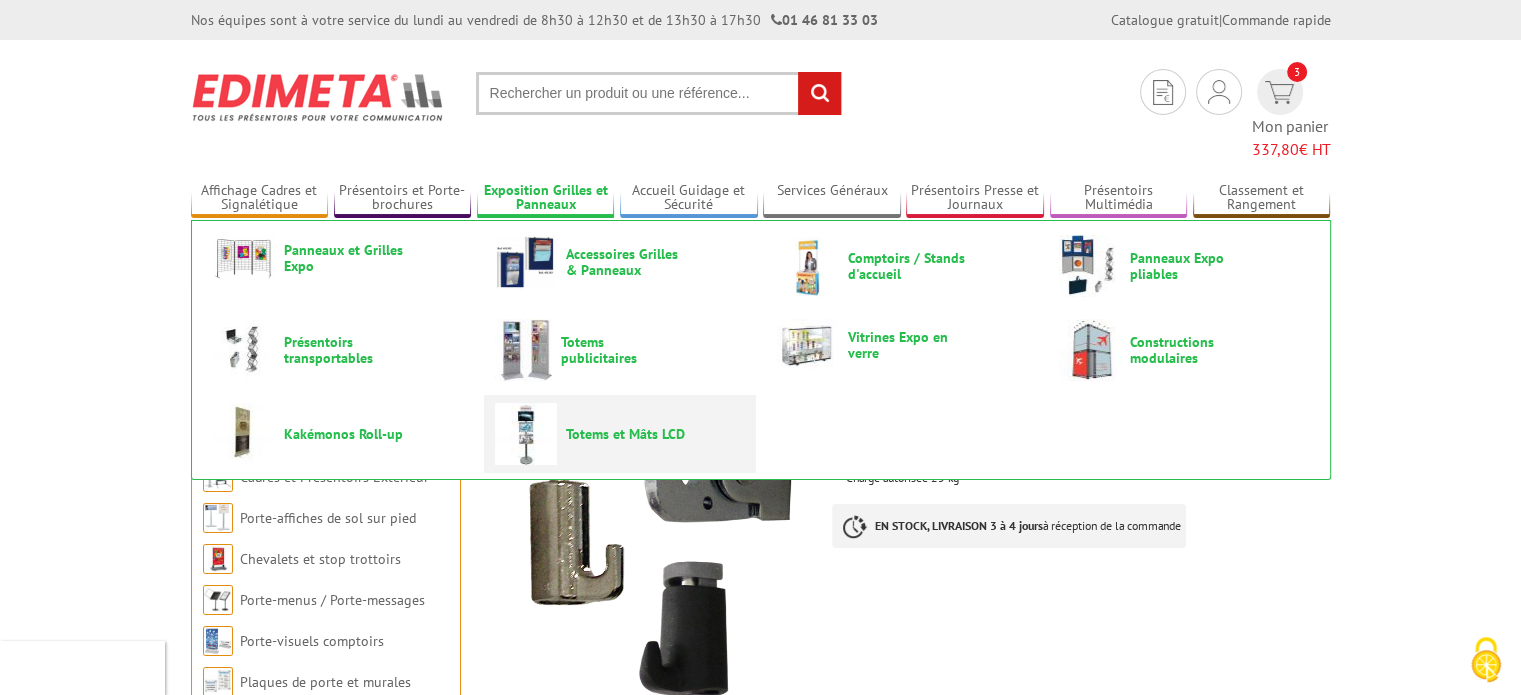 click on "Totems et Mâts LCD" at bounding box center (626, 434) 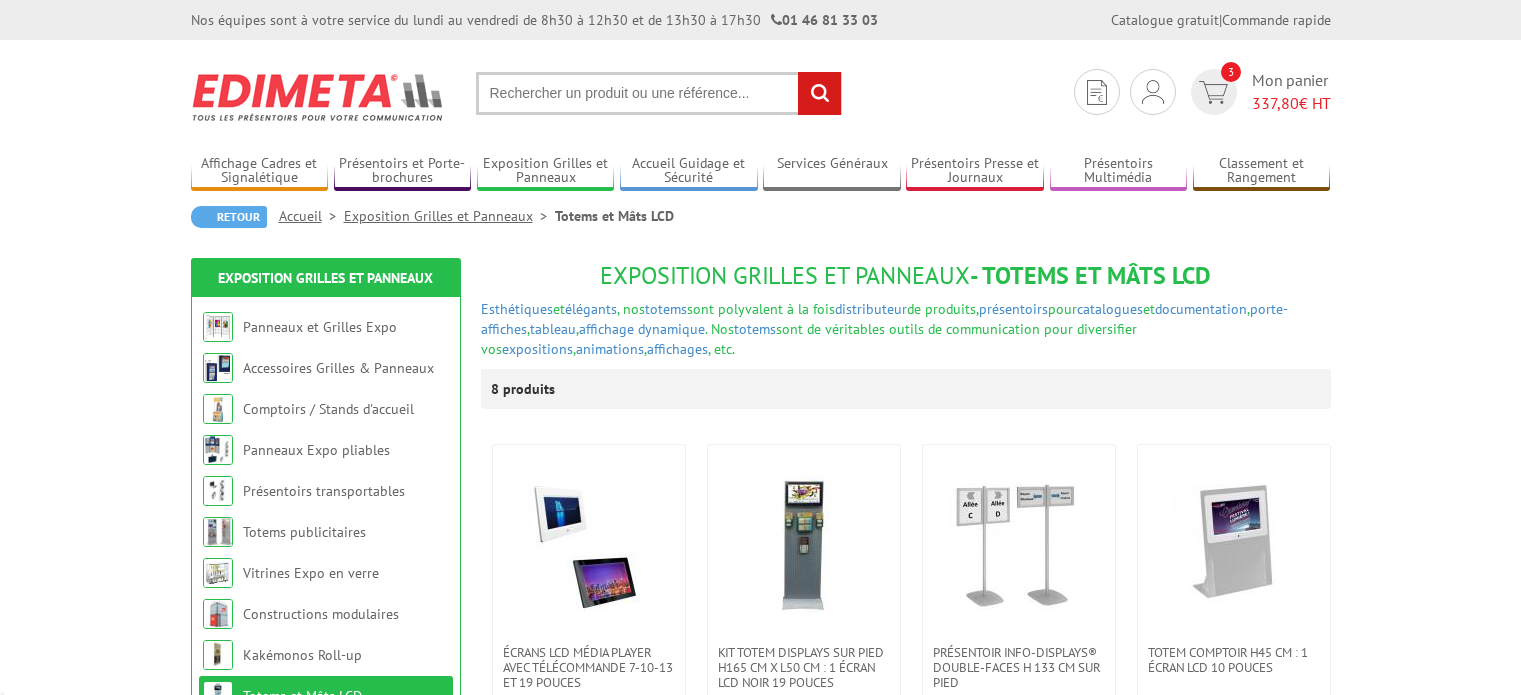 scroll, scrollTop: 0, scrollLeft: 0, axis: both 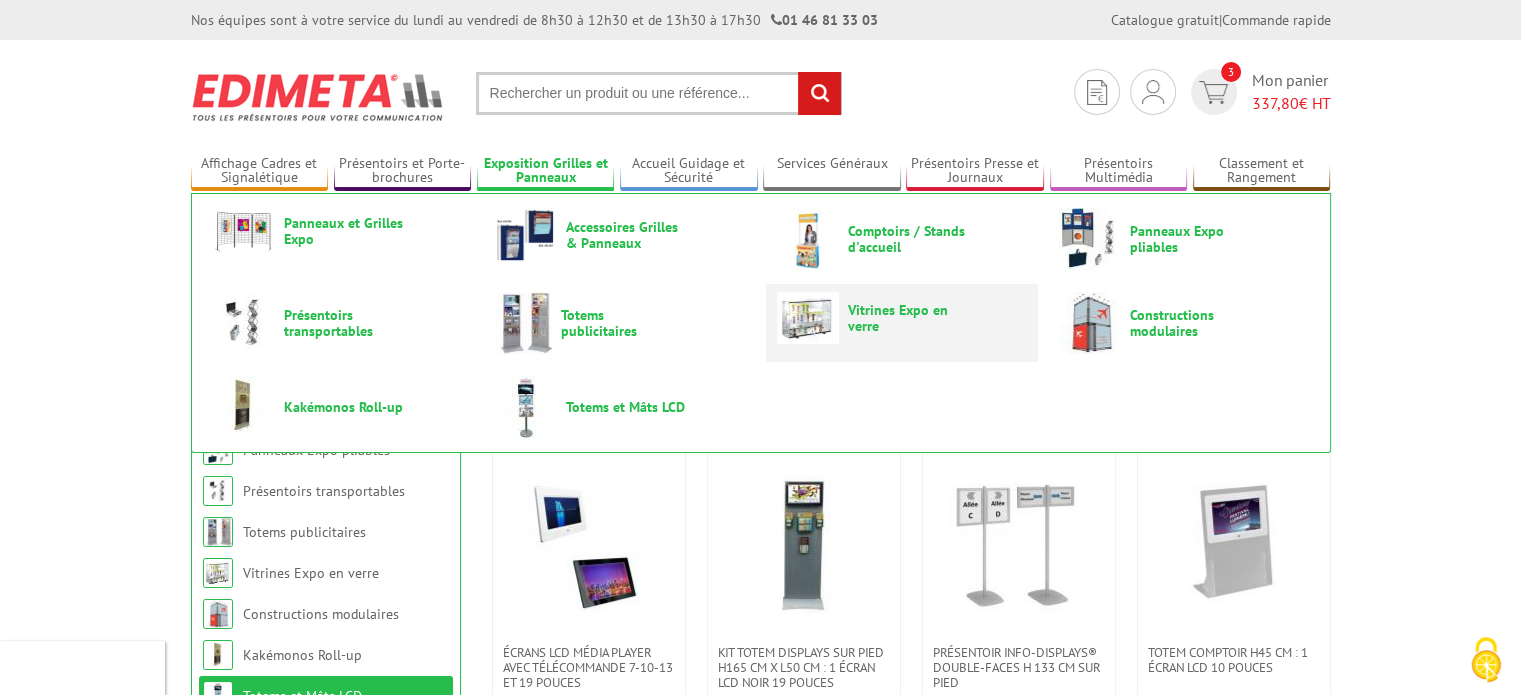 click on "Vitrines Expo en verre" at bounding box center (908, 318) 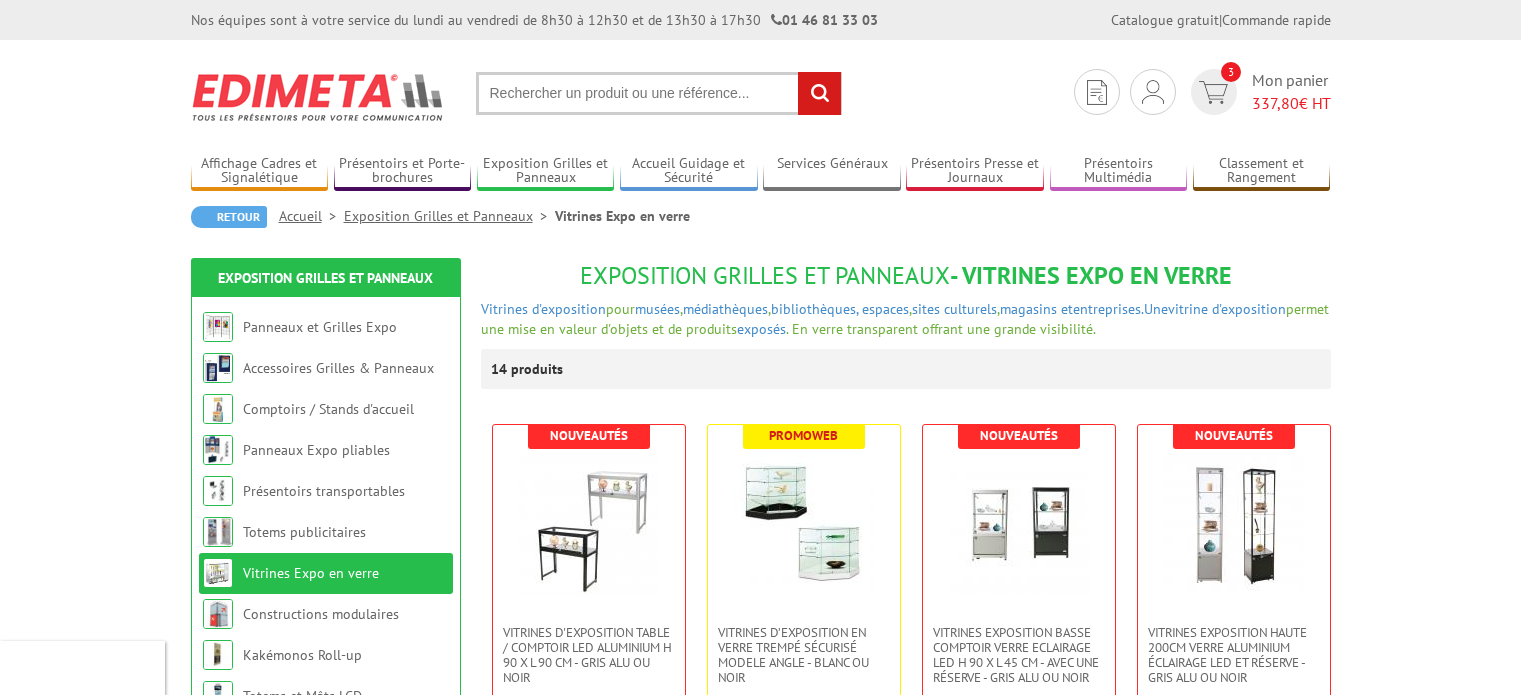 scroll, scrollTop: 0, scrollLeft: 0, axis: both 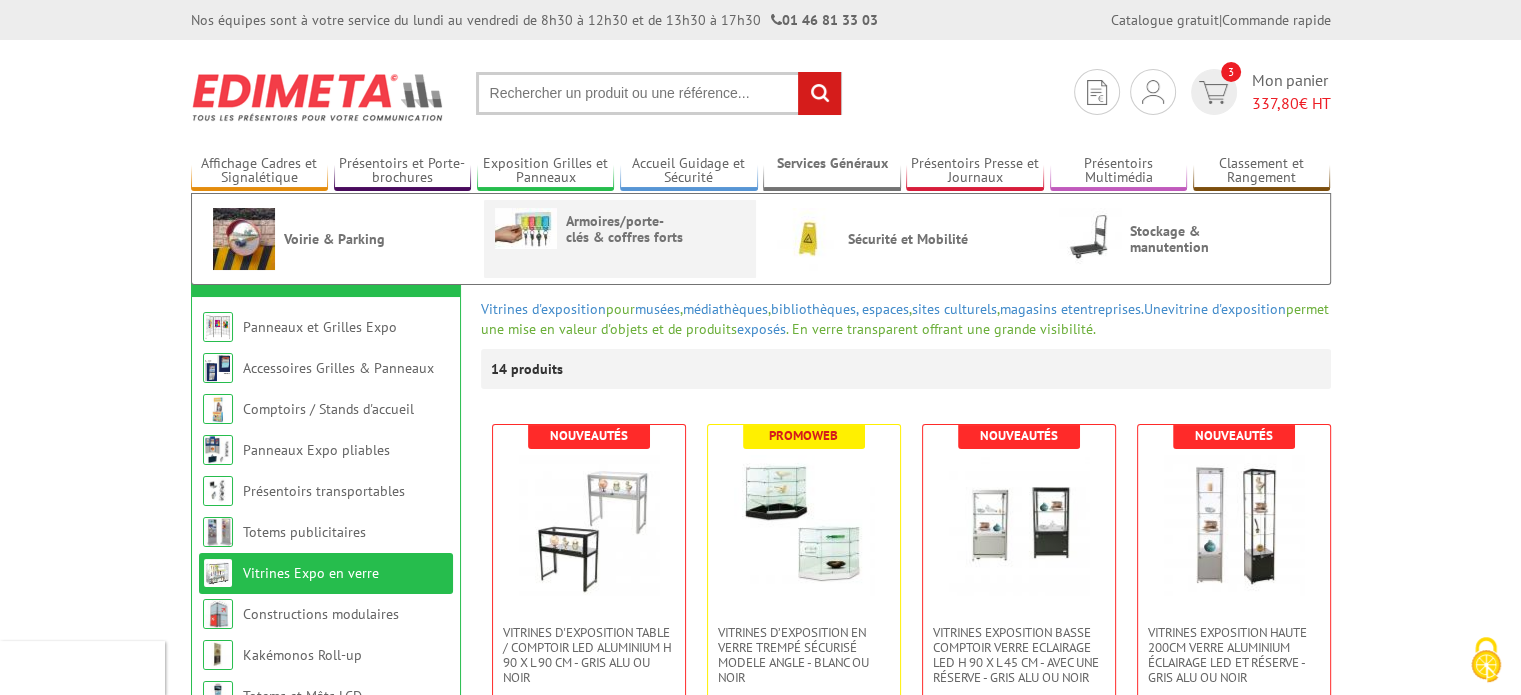 click on "Armoires/porte-clés & coffres forts" at bounding box center [626, 229] 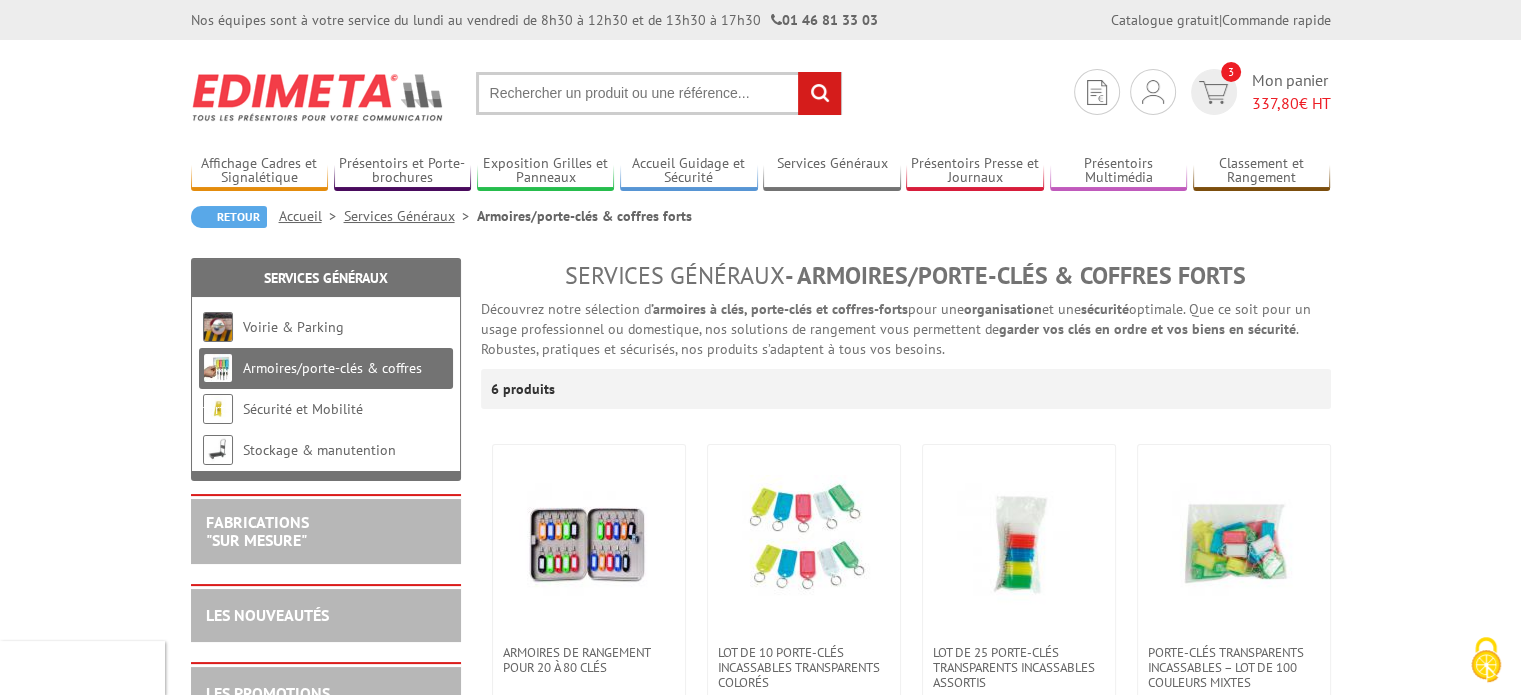 scroll, scrollTop: 121, scrollLeft: 0, axis: vertical 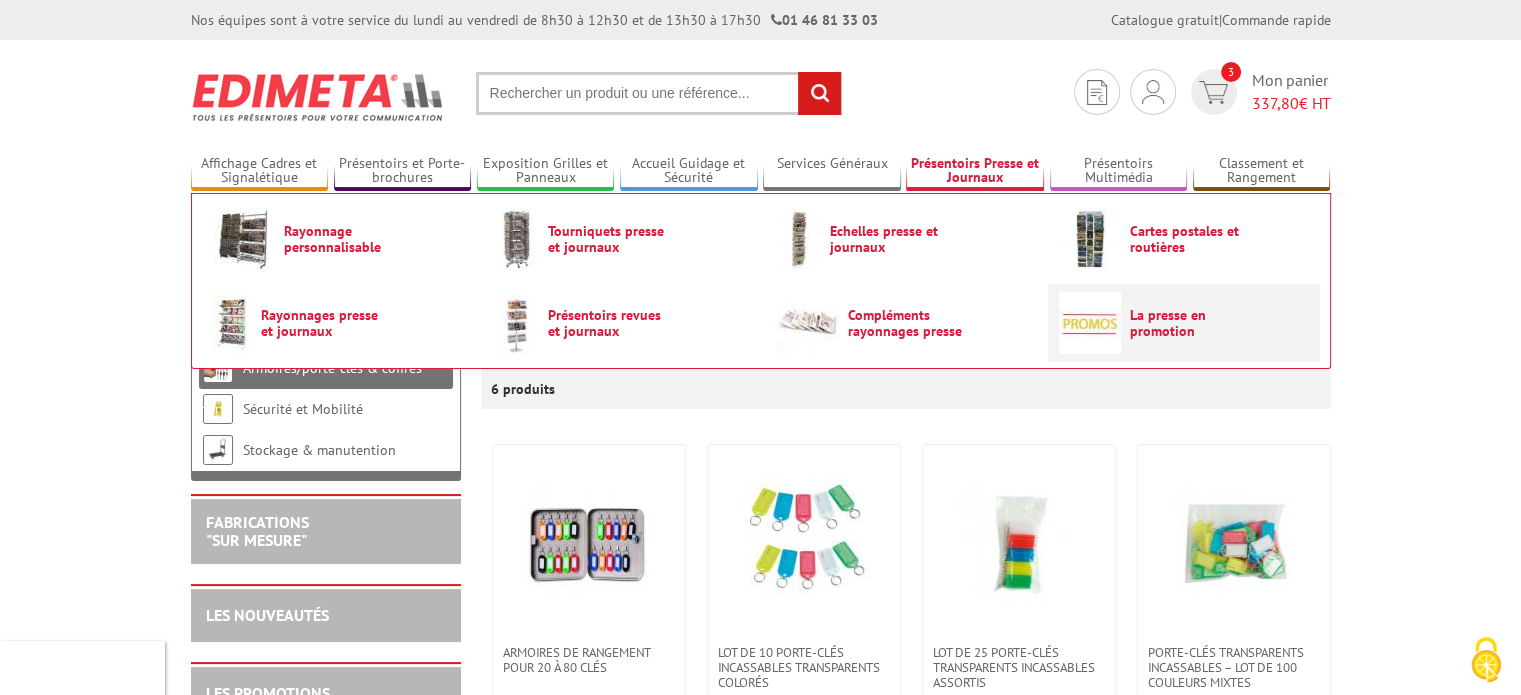 click on "La presse en promotion" at bounding box center [1184, 323] 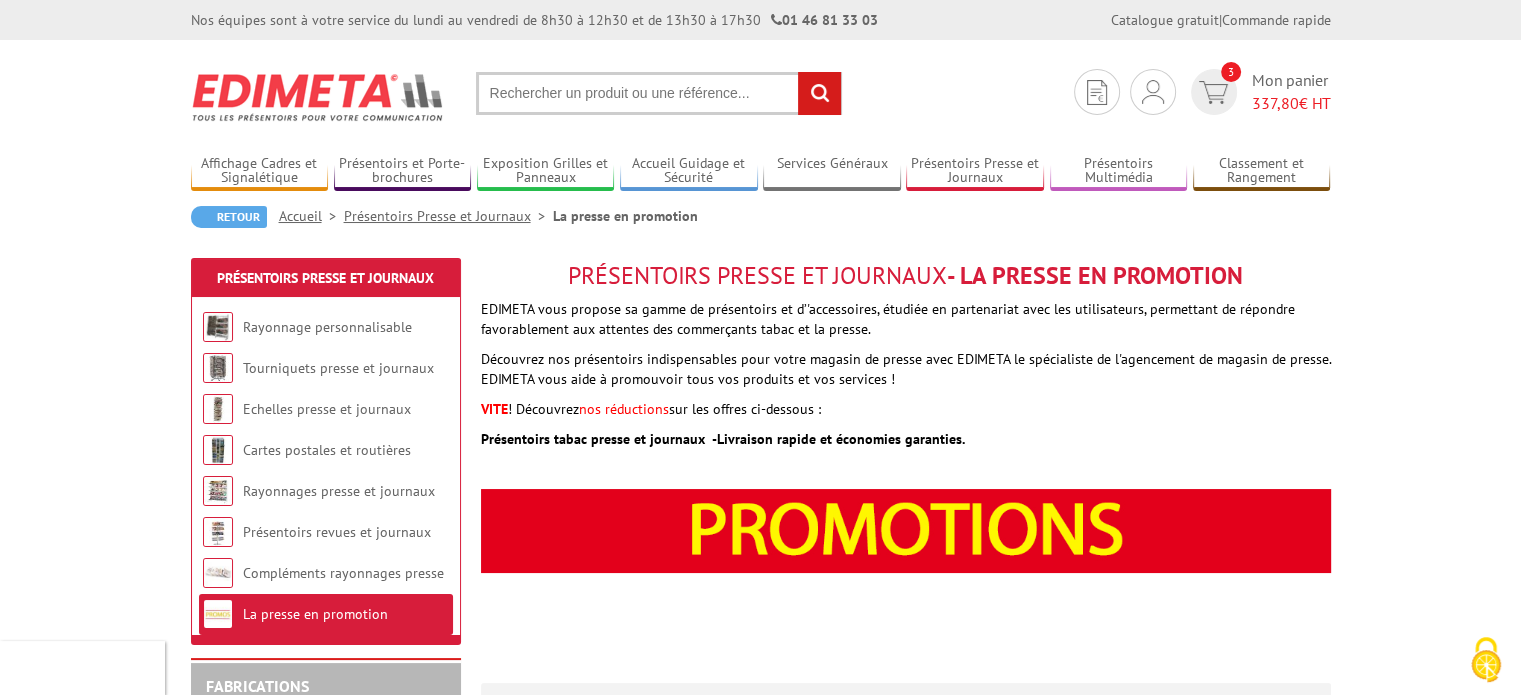 scroll, scrollTop: 344, scrollLeft: 0, axis: vertical 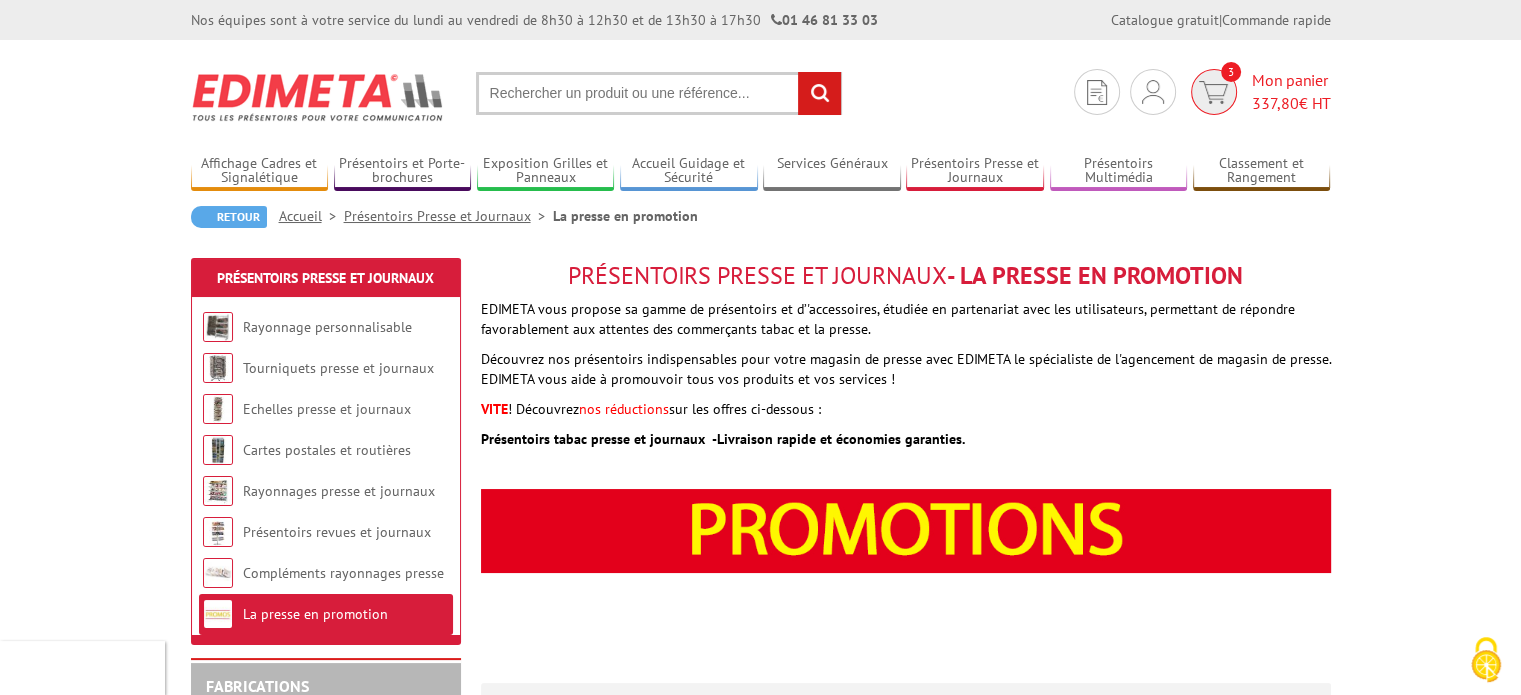 click on "337,80" at bounding box center [1275, 103] 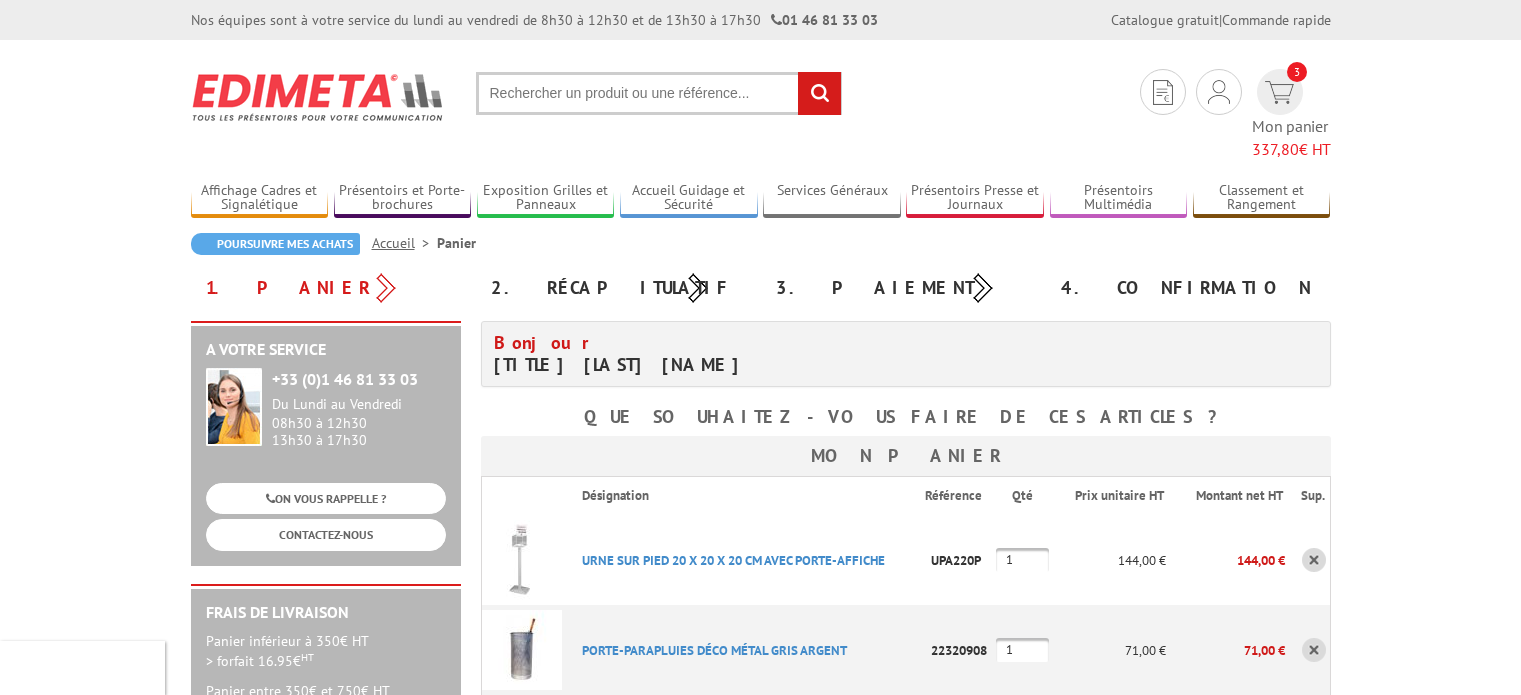 scroll, scrollTop: 0, scrollLeft: 0, axis: both 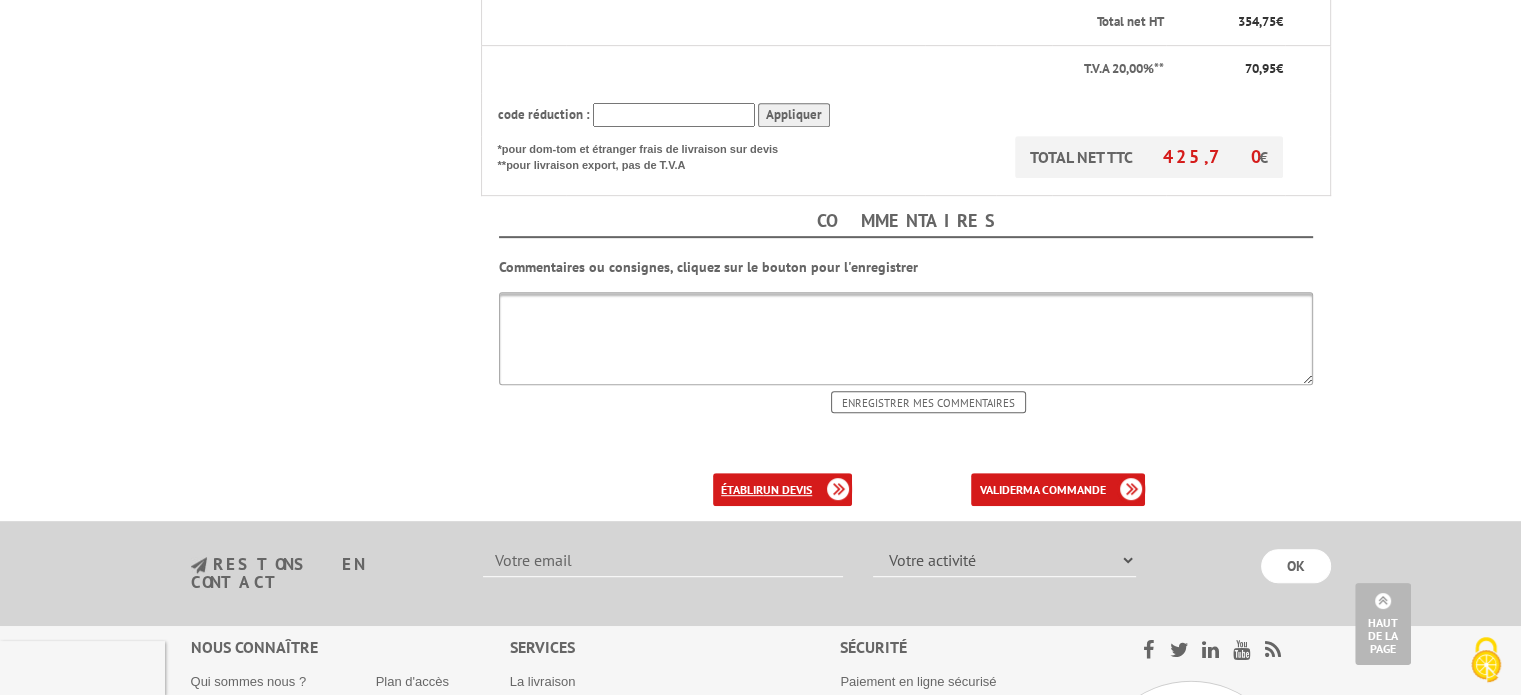 click on "un devis" at bounding box center [787, 489] 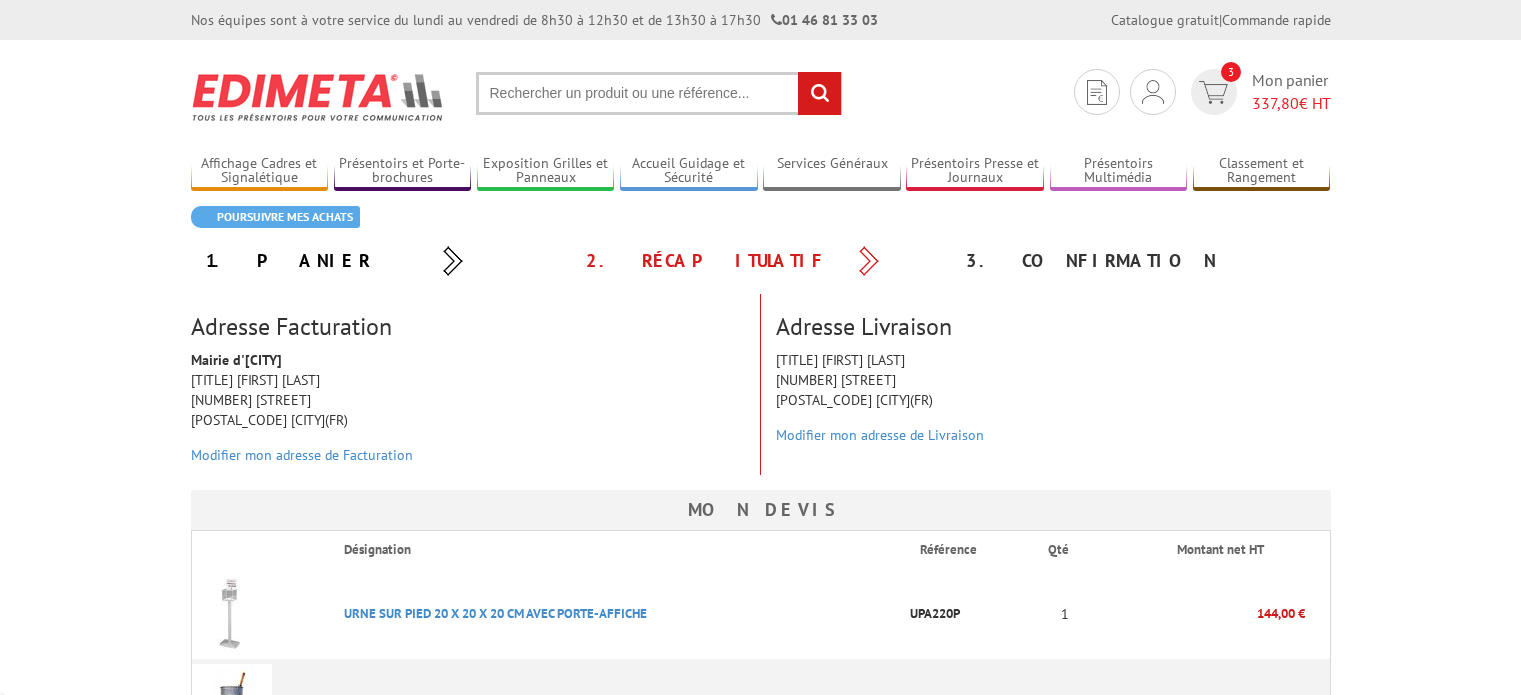 scroll, scrollTop: 0, scrollLeft: 0, axis: both 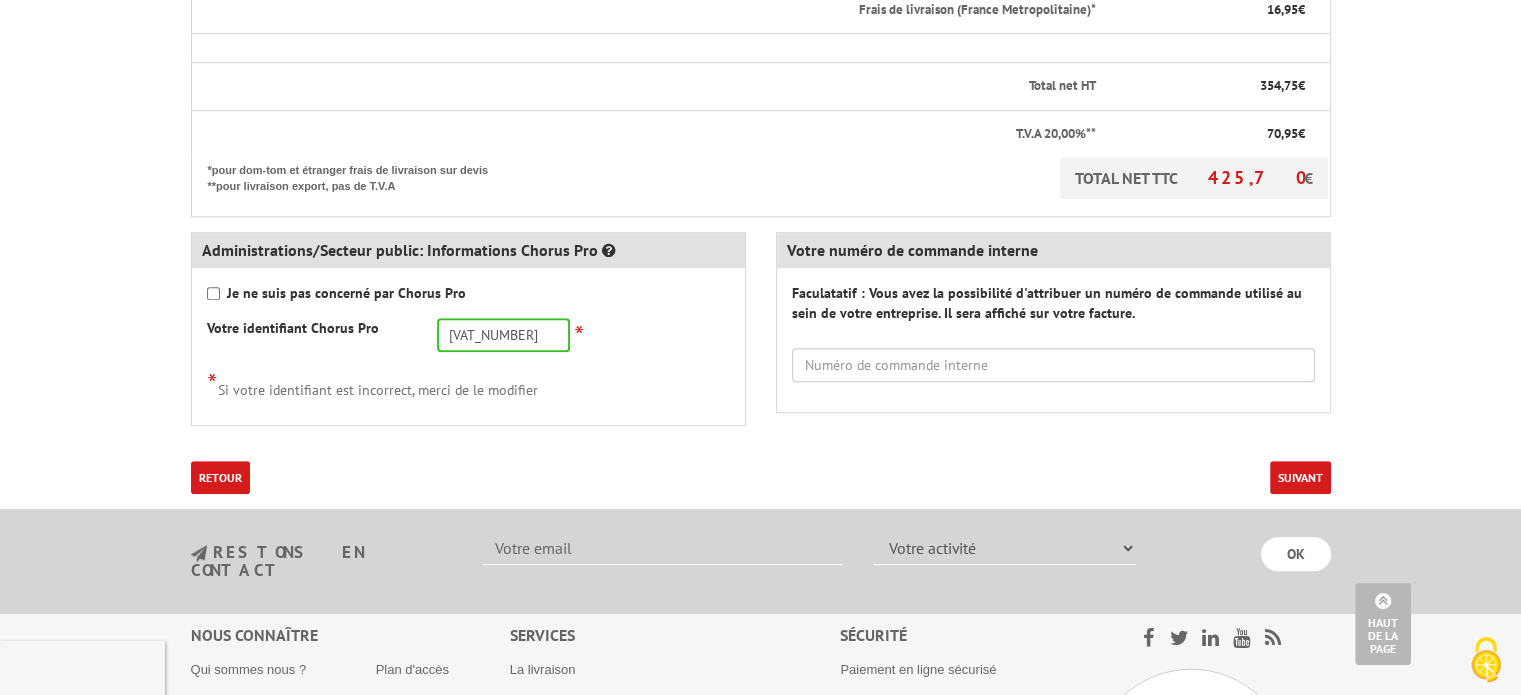 click on "Suivant" at bounding box center (1300, 477) 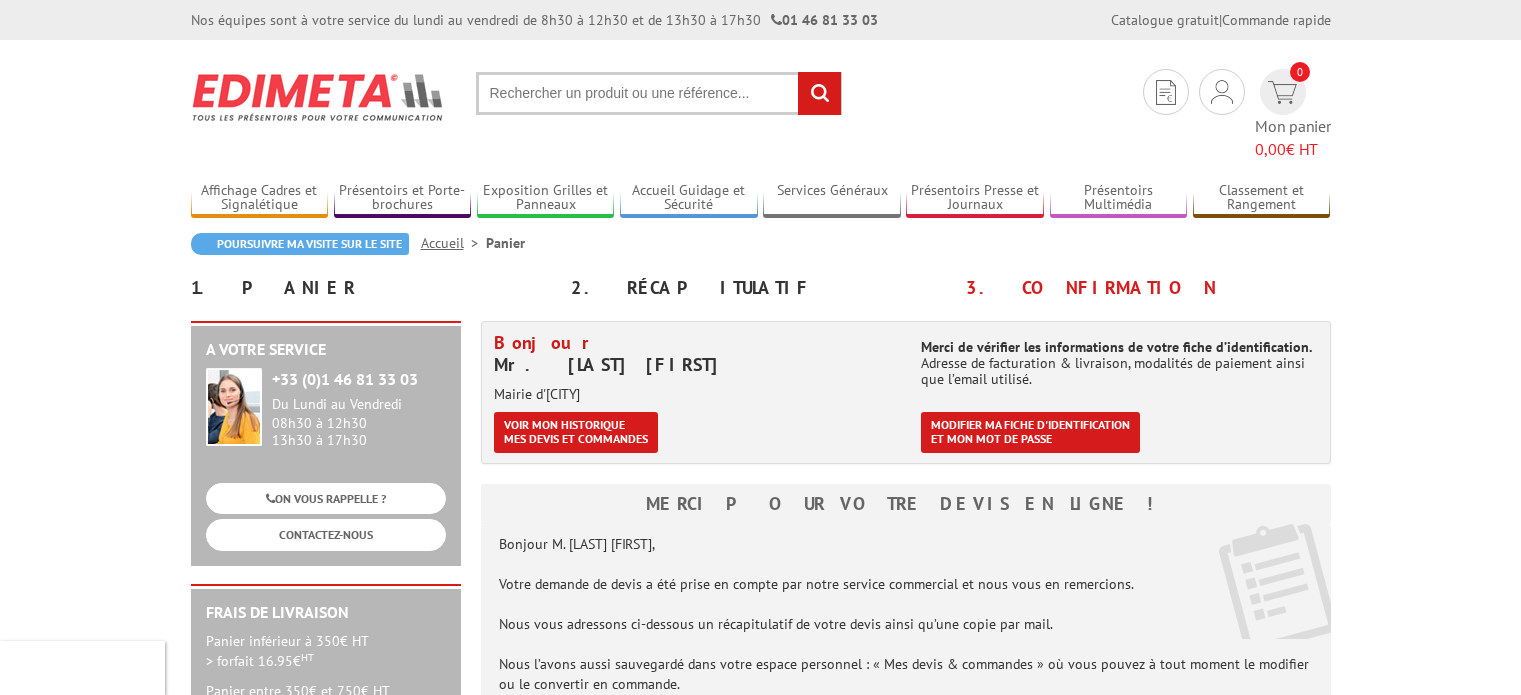 scroll, scrollTop: 0, scrollLeft: 0, axis: both 